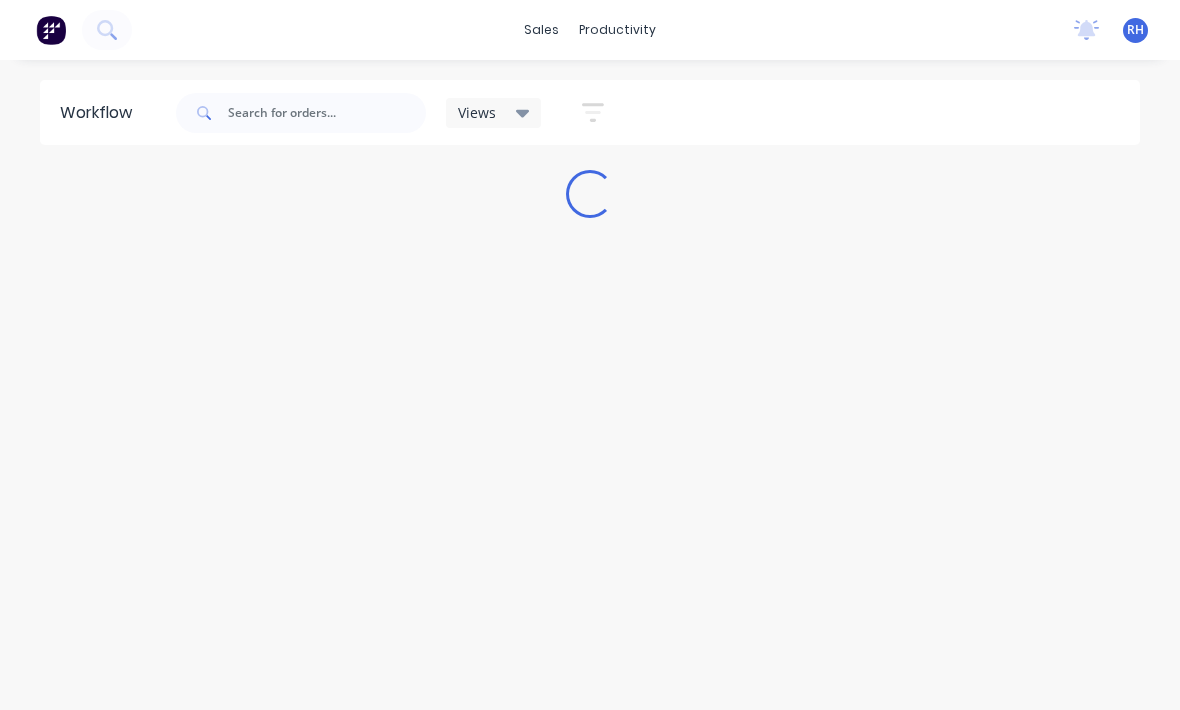 scroll, scrollTop: 26, scrollLeft: 0, axis: vertical 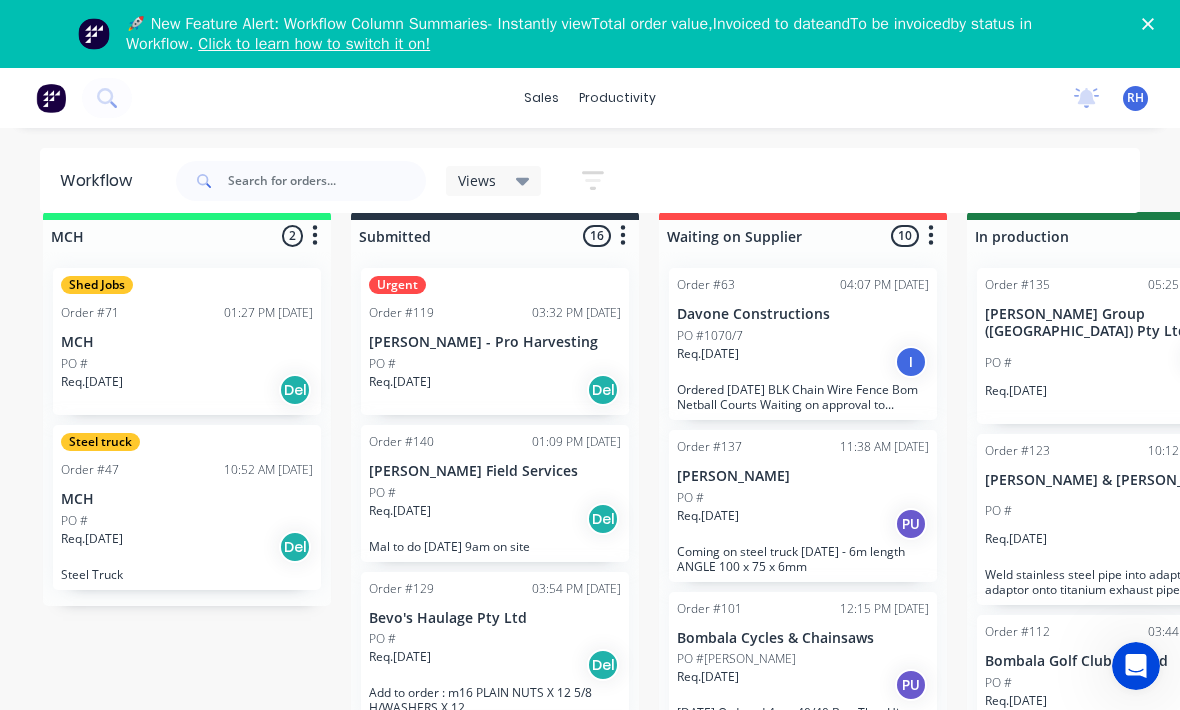 click at bounding box center (1152, 24) 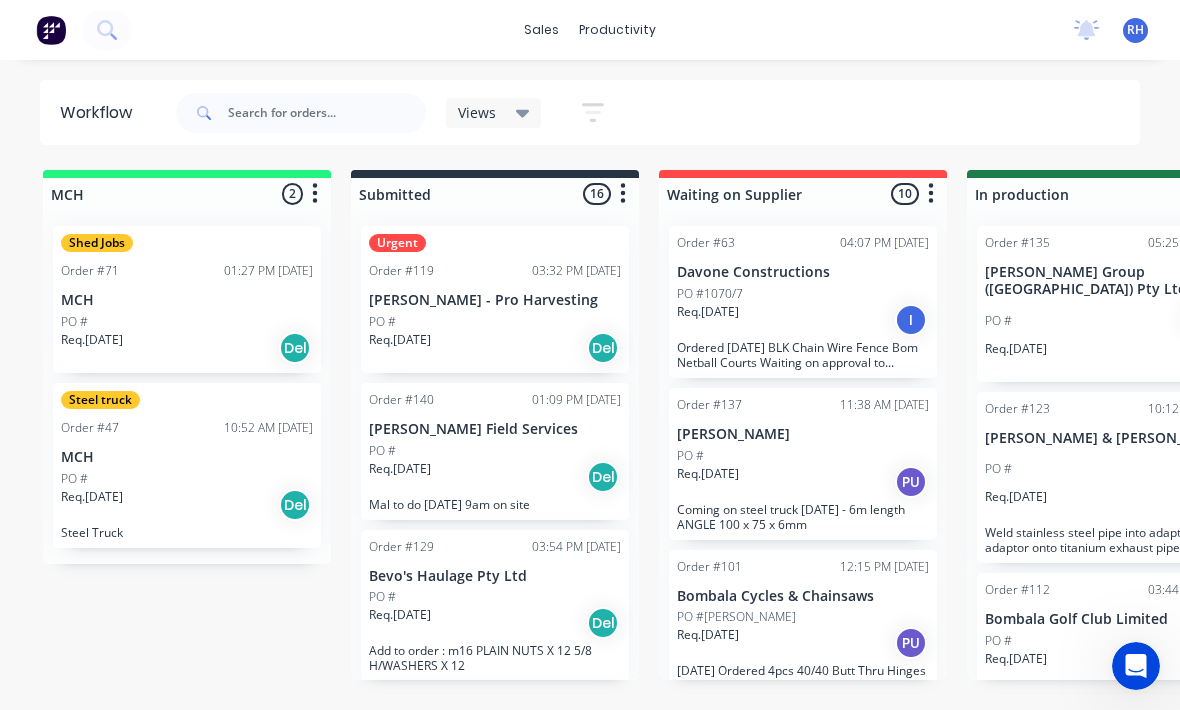 click on "RH" at bounding box center [1135, 30] 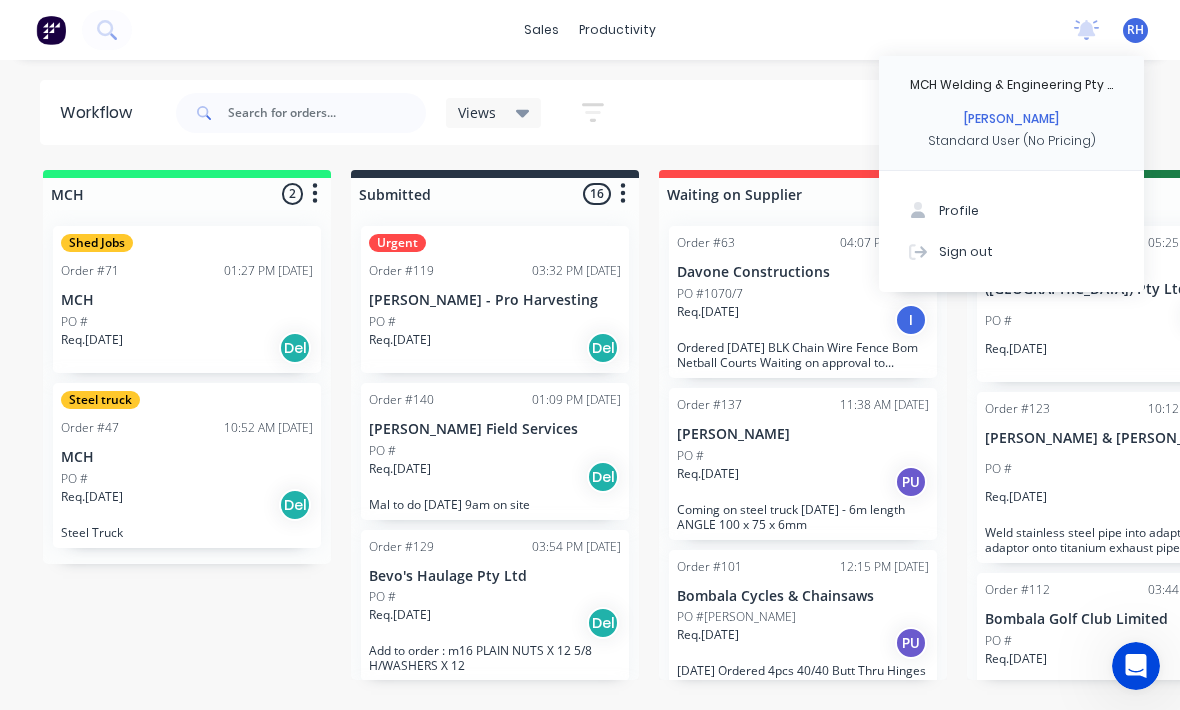 click on "Sign out" at bounding box center (1011, 251) 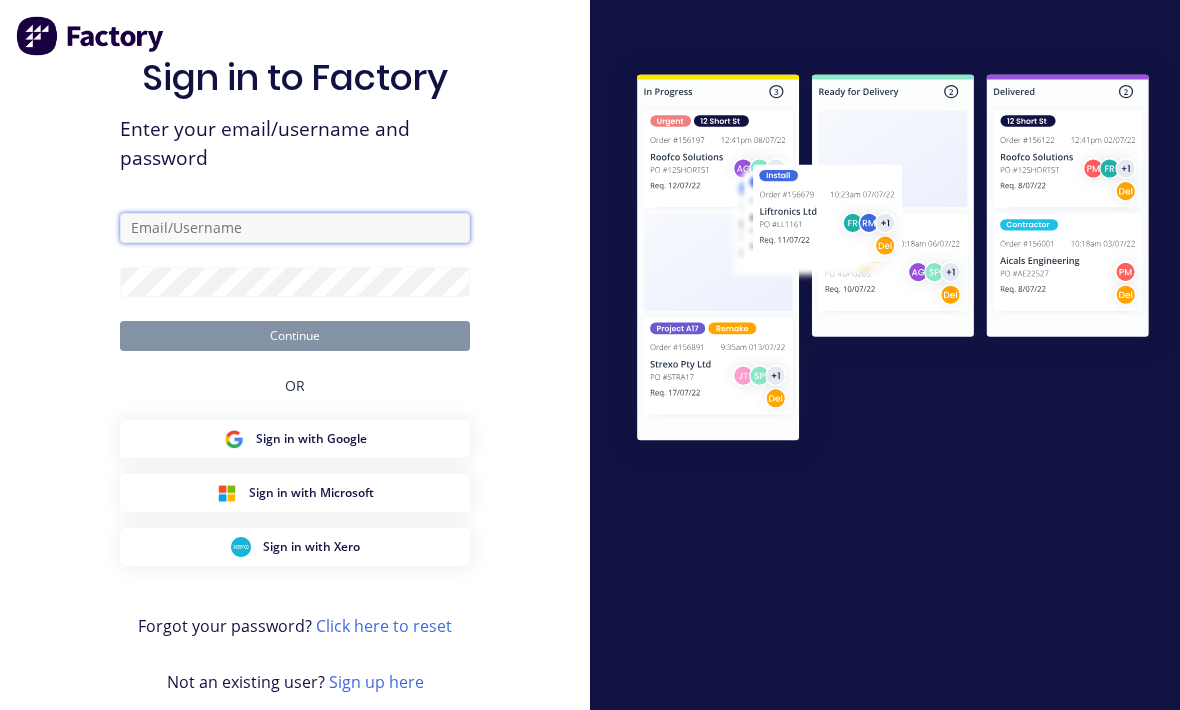 click at bounding box center (295, 228) 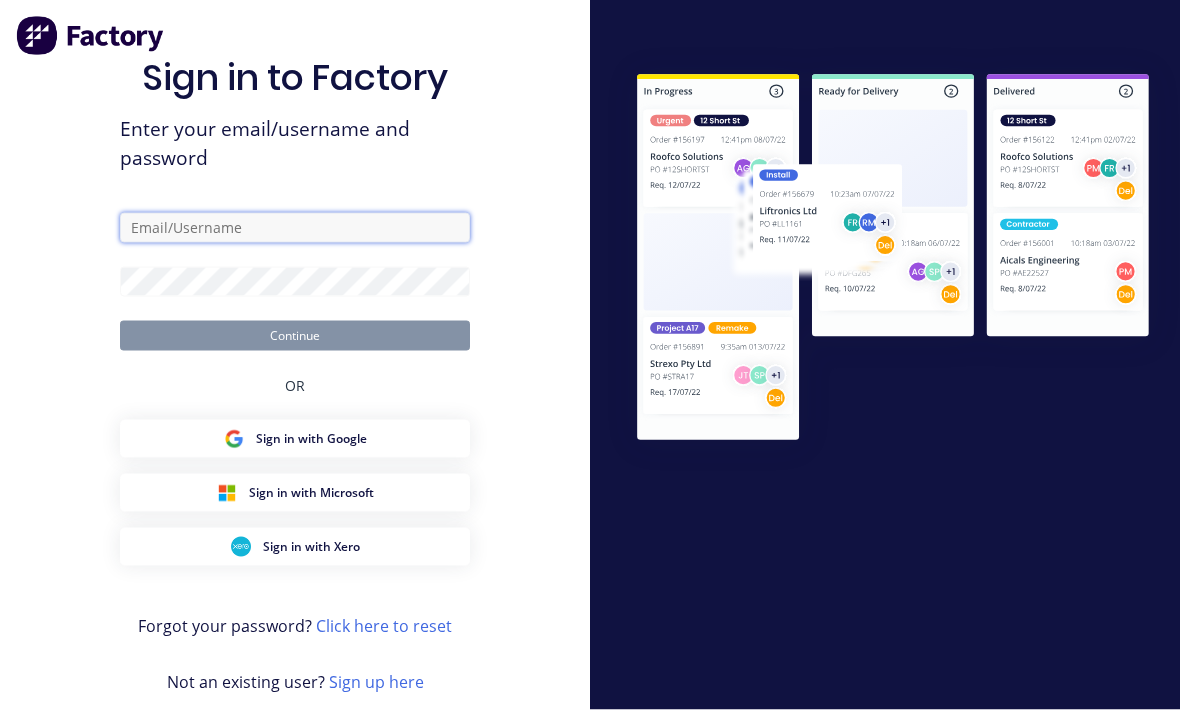 type on "reghurley2003@gmail.com" 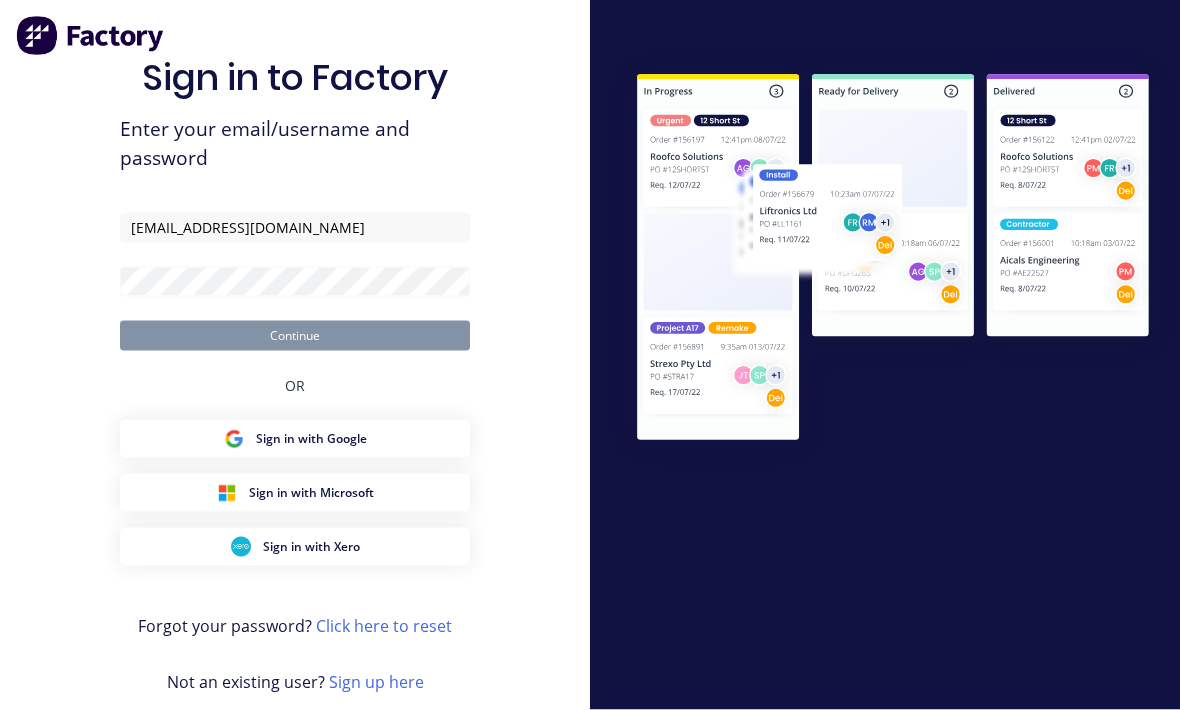 click on "Continue" at bounding box center (295, 336) 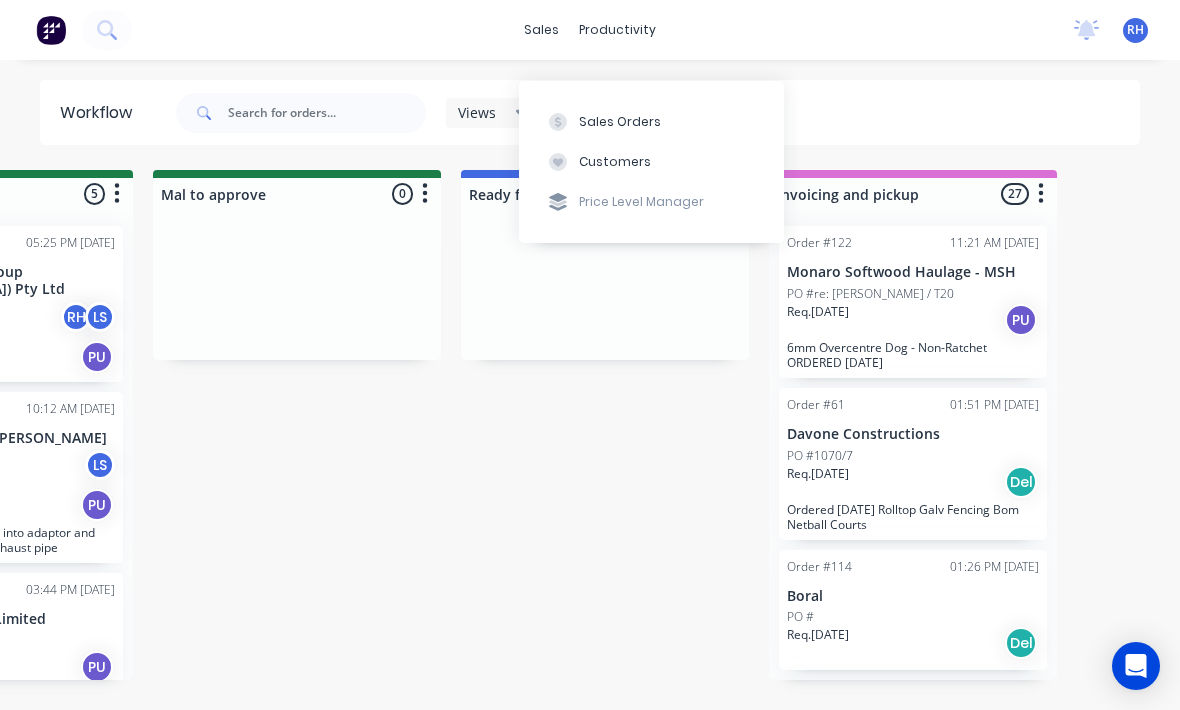 click on "Sales Orders" at bounding box center (620, 122) 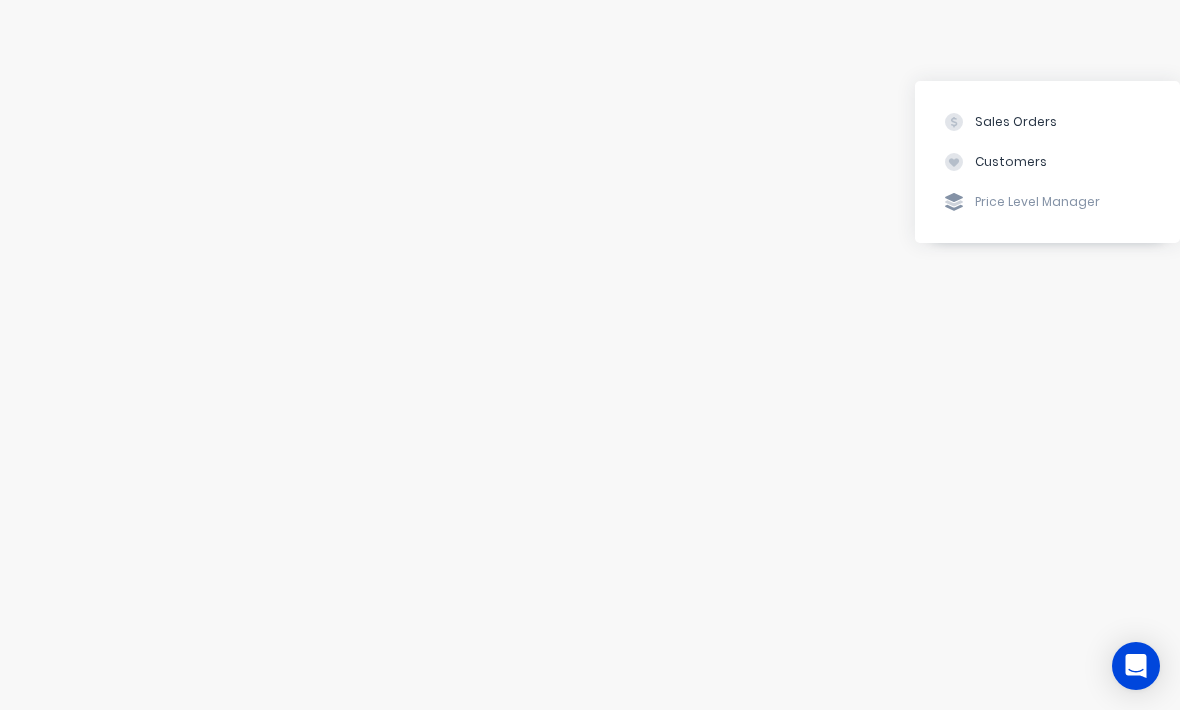 scroll, scrollTop: 26, scrollLeft: 726, axis: both 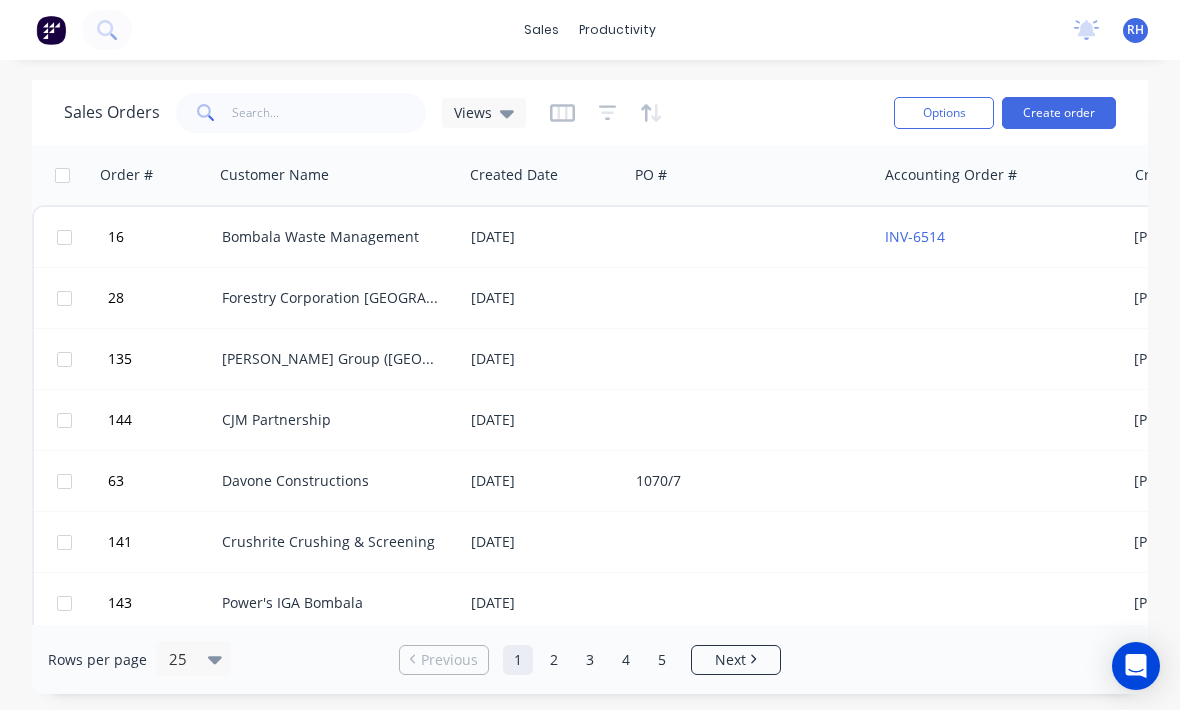 click on "Create order" at bounding box center (1059, 113) 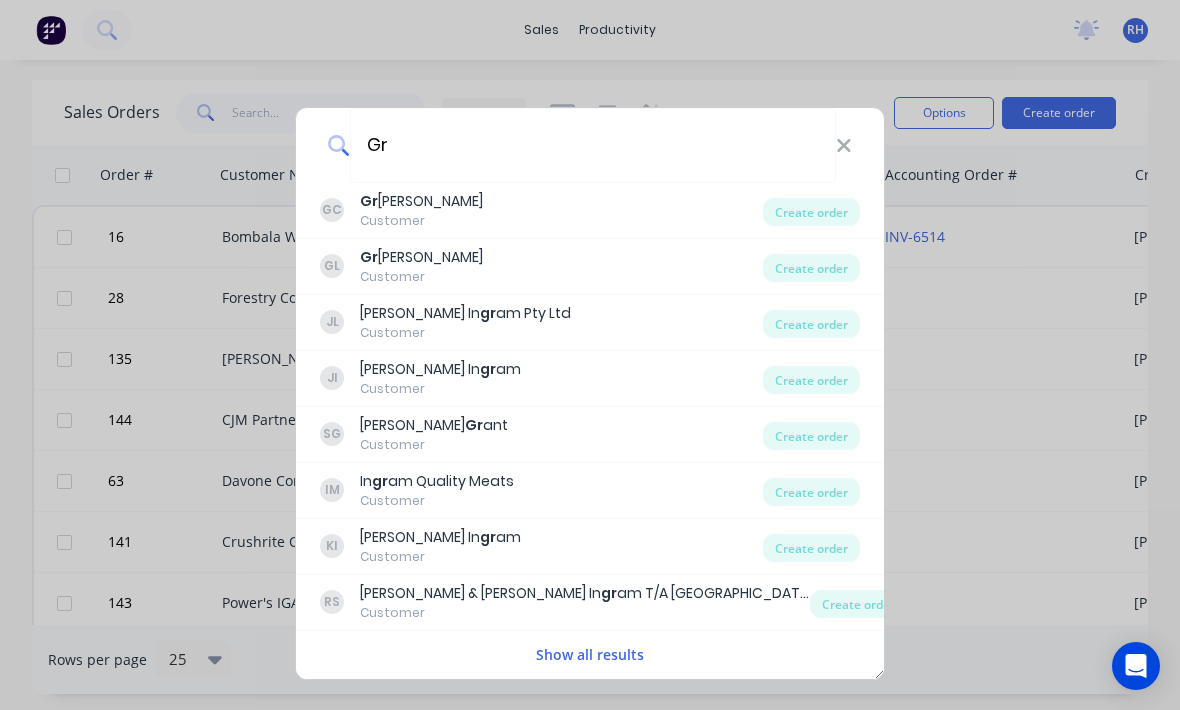 scroll, scrollTop: 0, scrollLeft: 0, axis: both 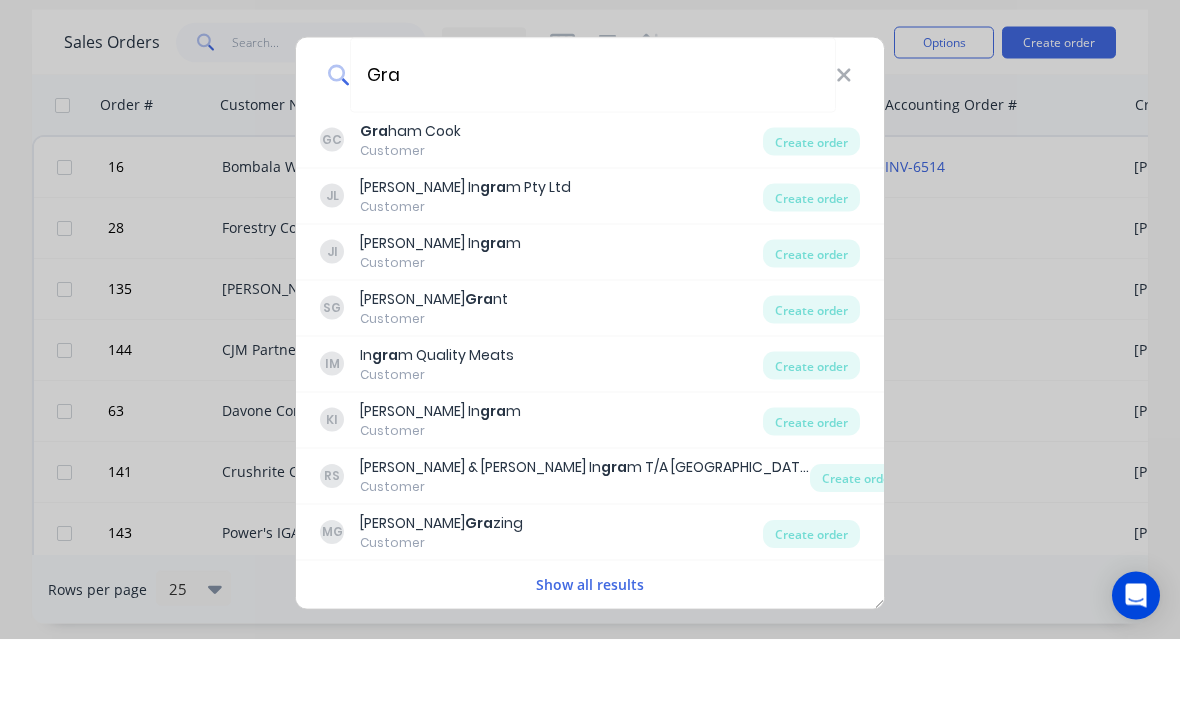 click on "Gra" at bounding box center [593, 145] 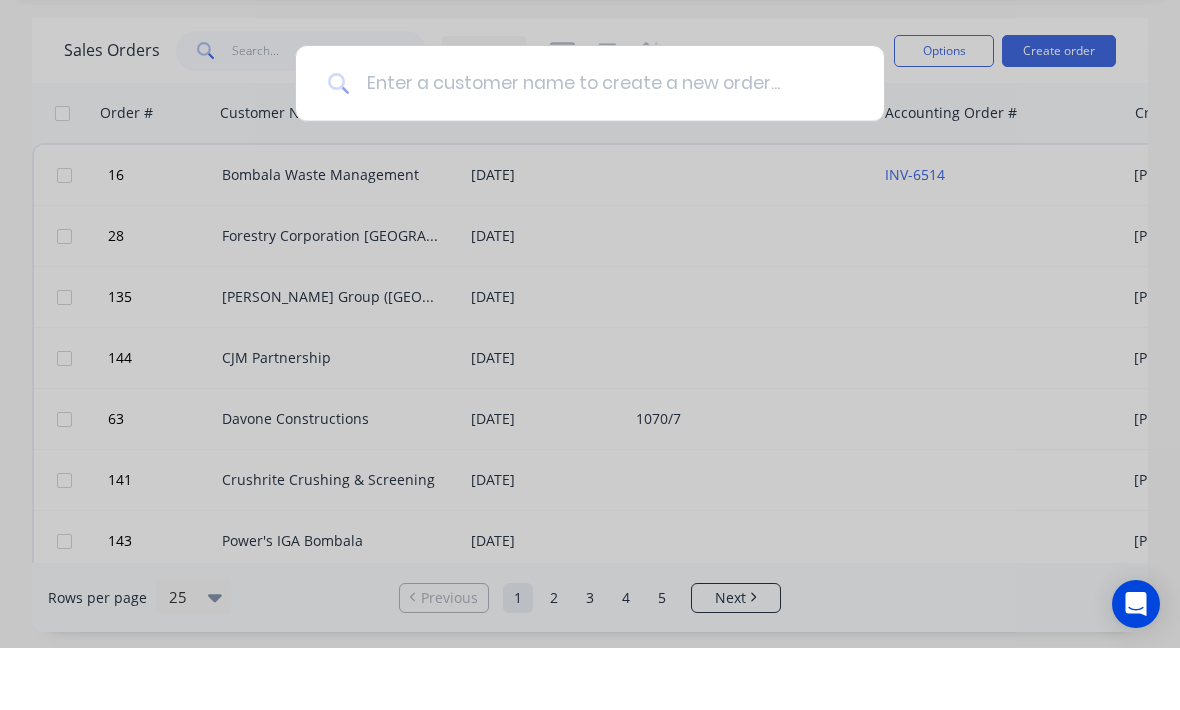 click at bounding box center (601, 145) 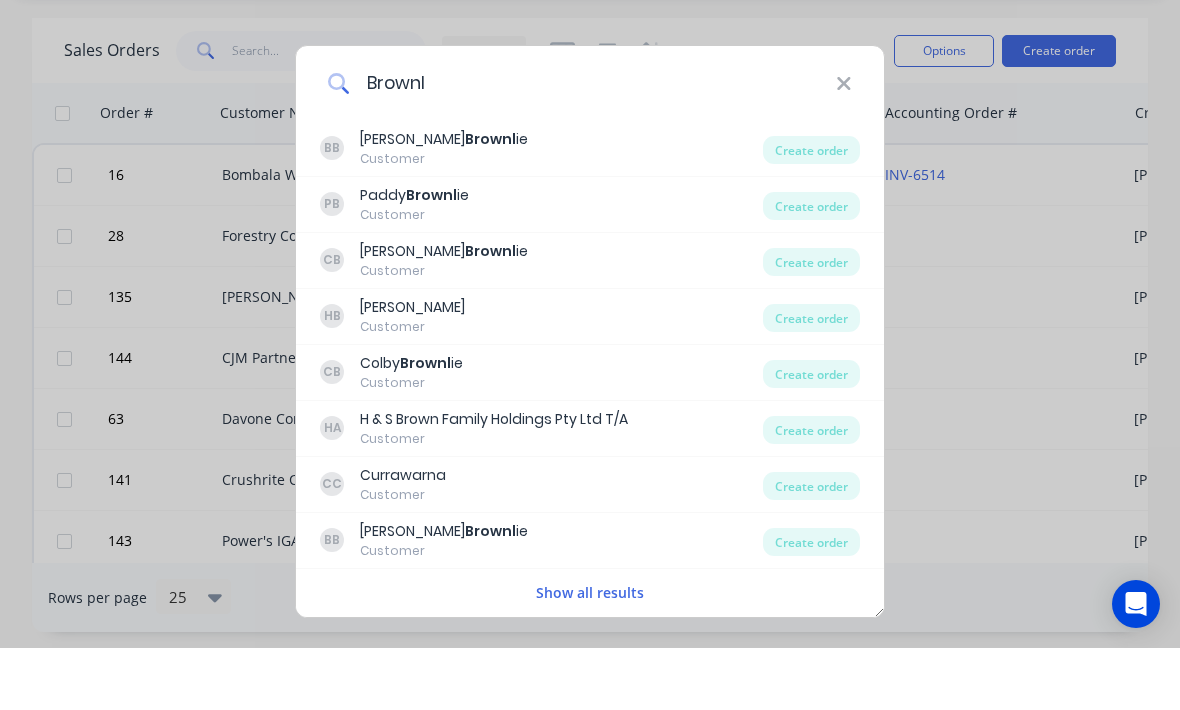 type on "Brownli" 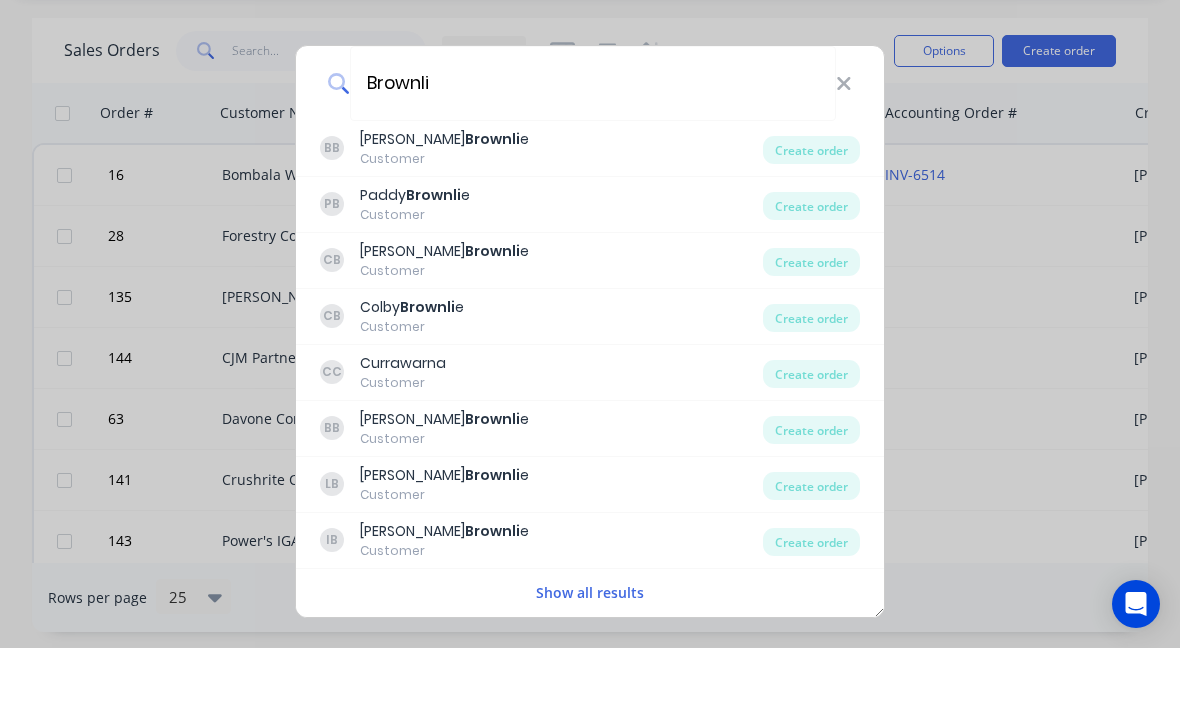 click on "Craig  Brownli e" at bounding box center (444, 313) 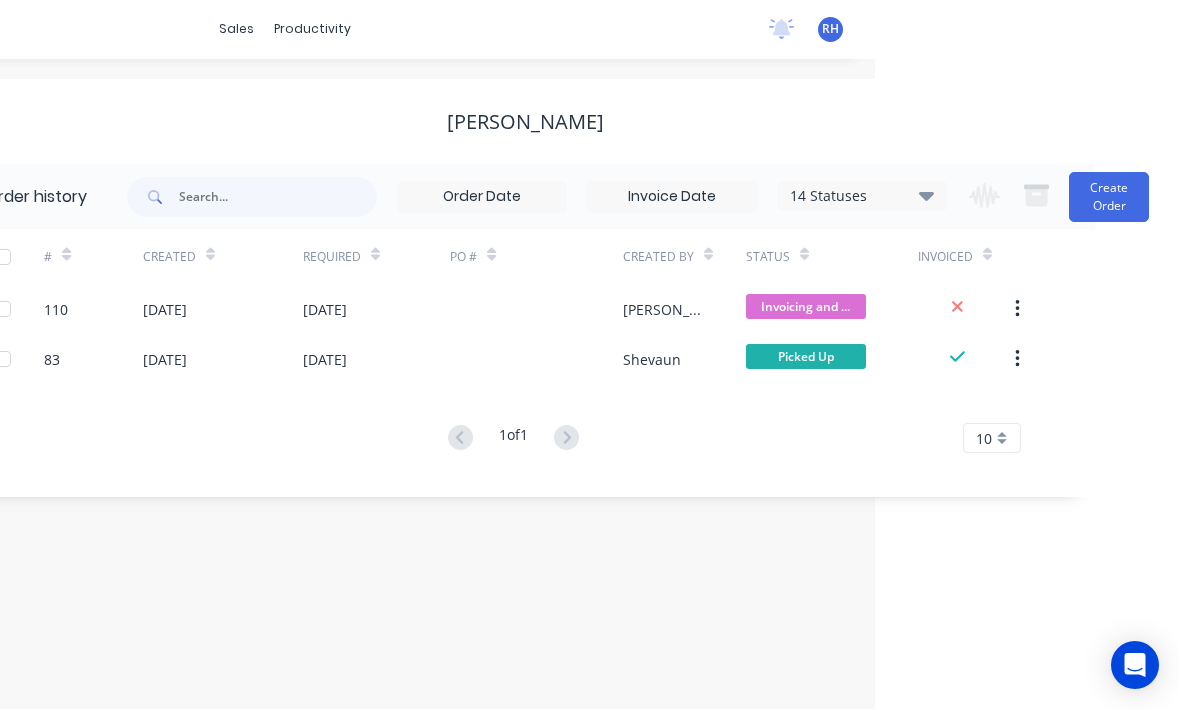 scroll, scrollTop: 25, scrollLeft: 304, axis: both 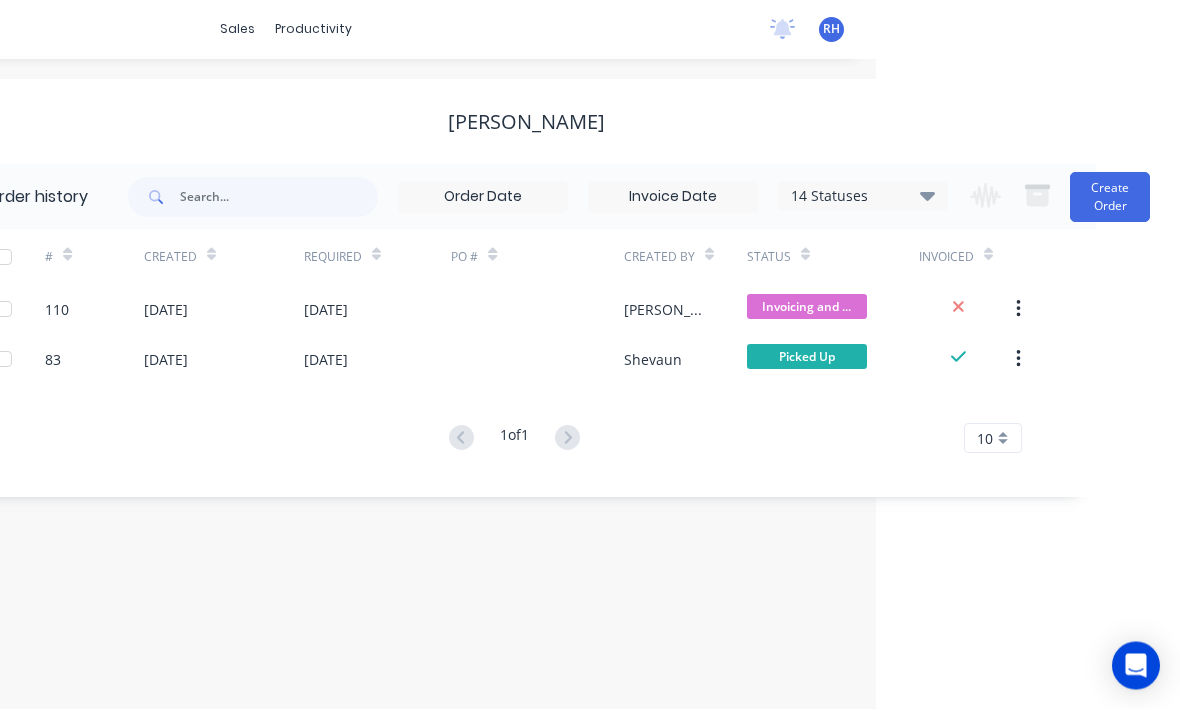 click on "Create Order" at bounding box center [1110, 198] 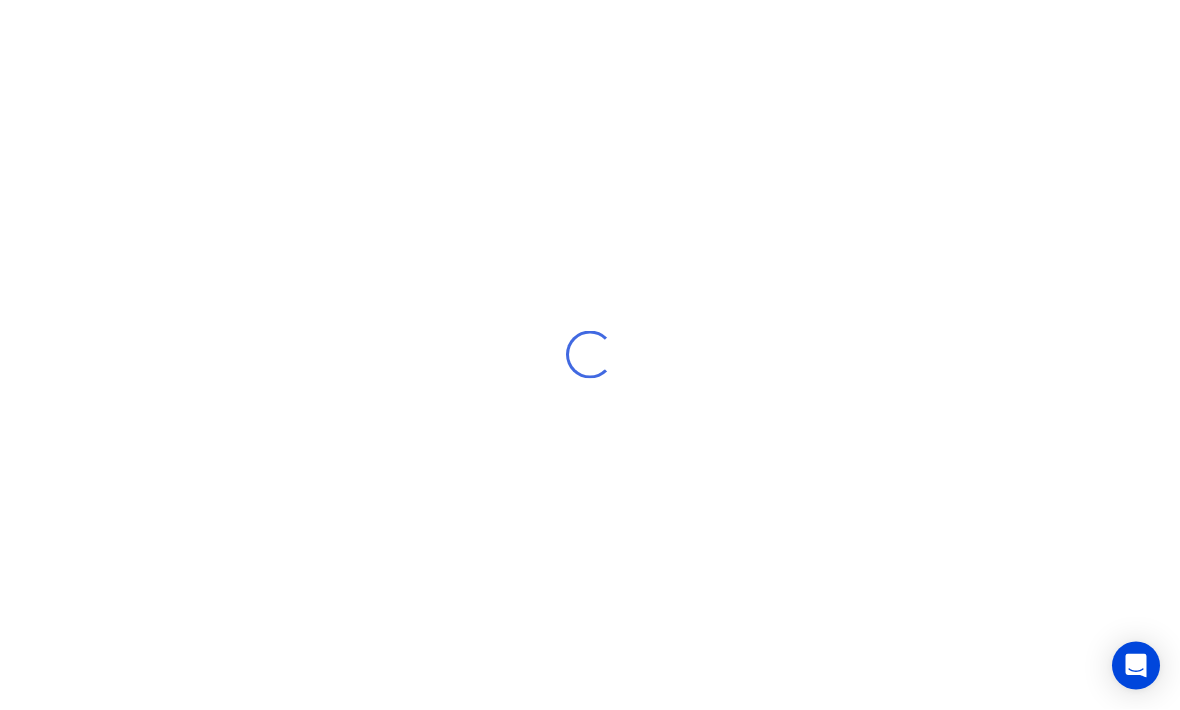 scroll, scrollTop: 26, scrollLeft: 0, axis: vertical 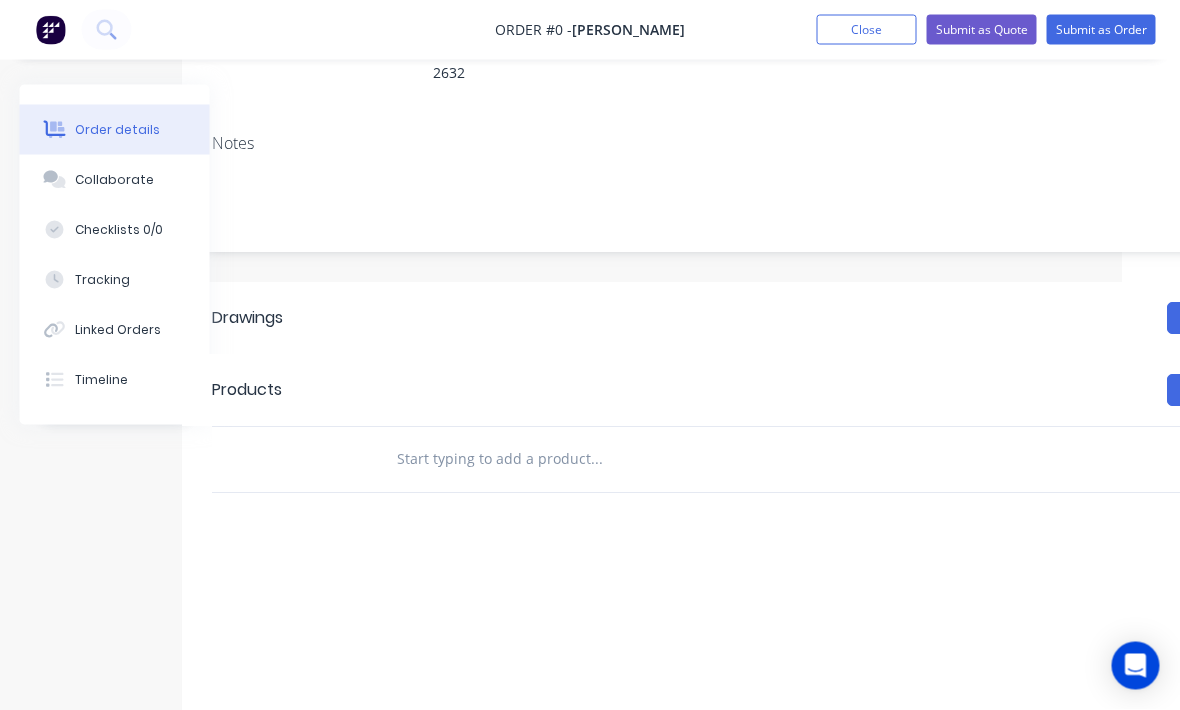 click at bounding box center [597, 460] 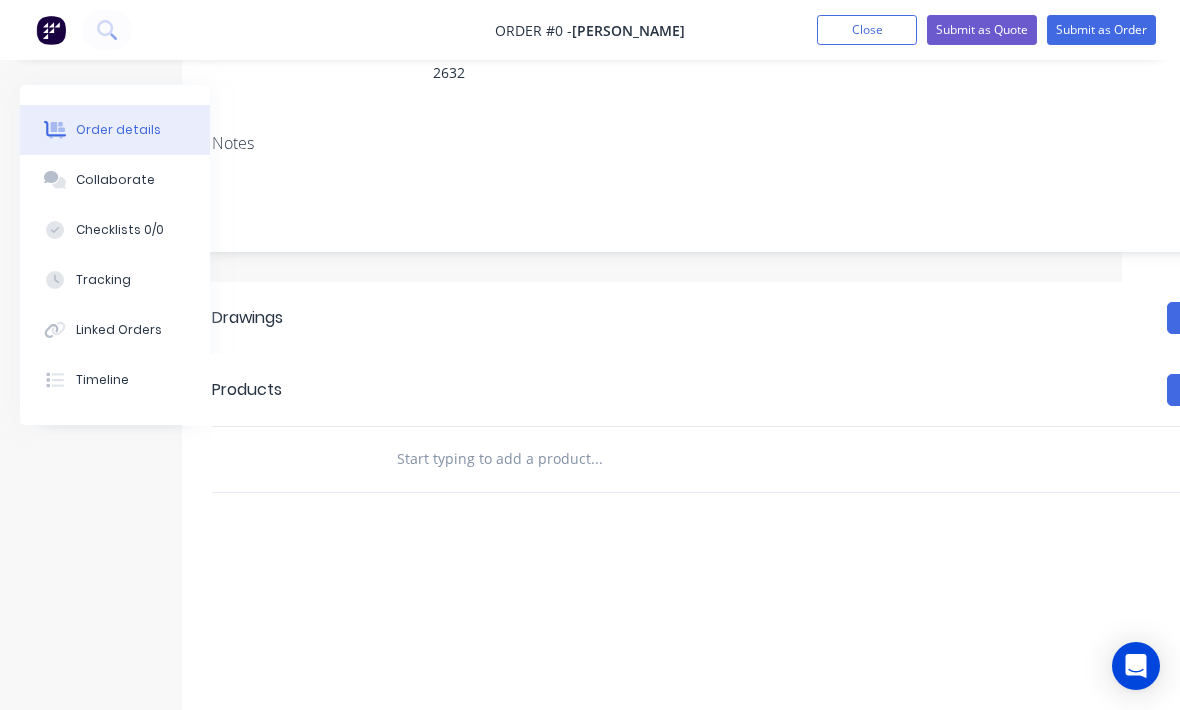 scroll, scrollTop: 315, scrollLeft: 64, axis: both 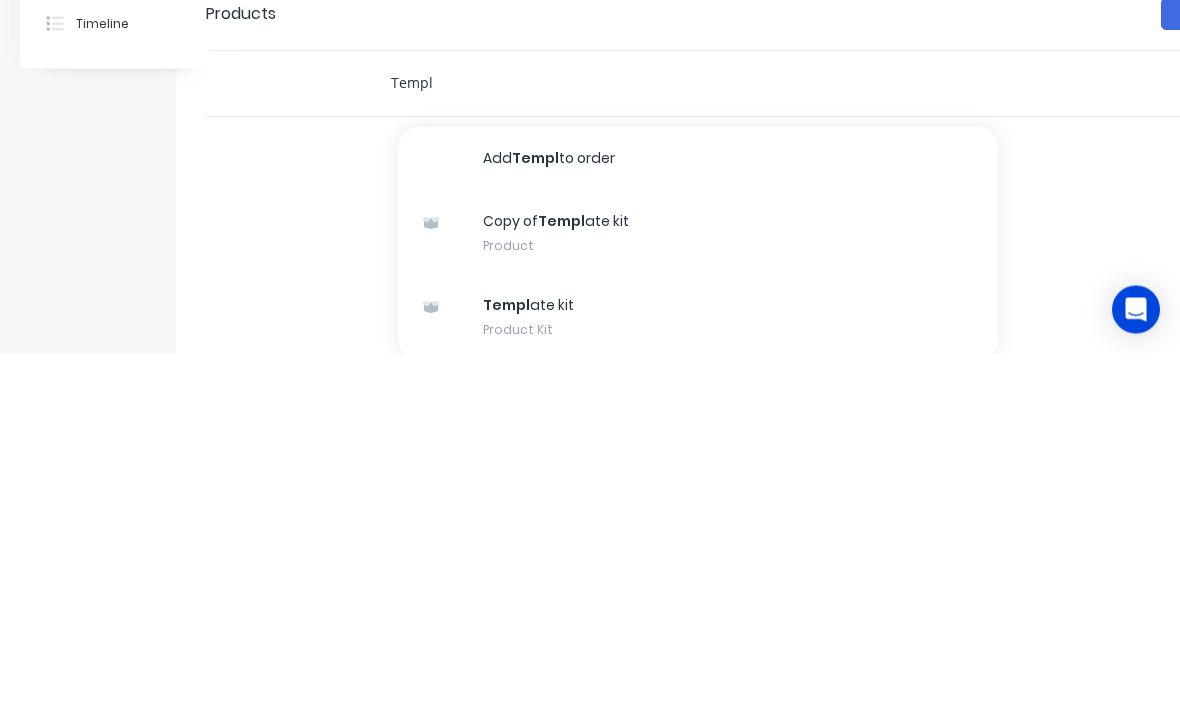 type on "Templ" 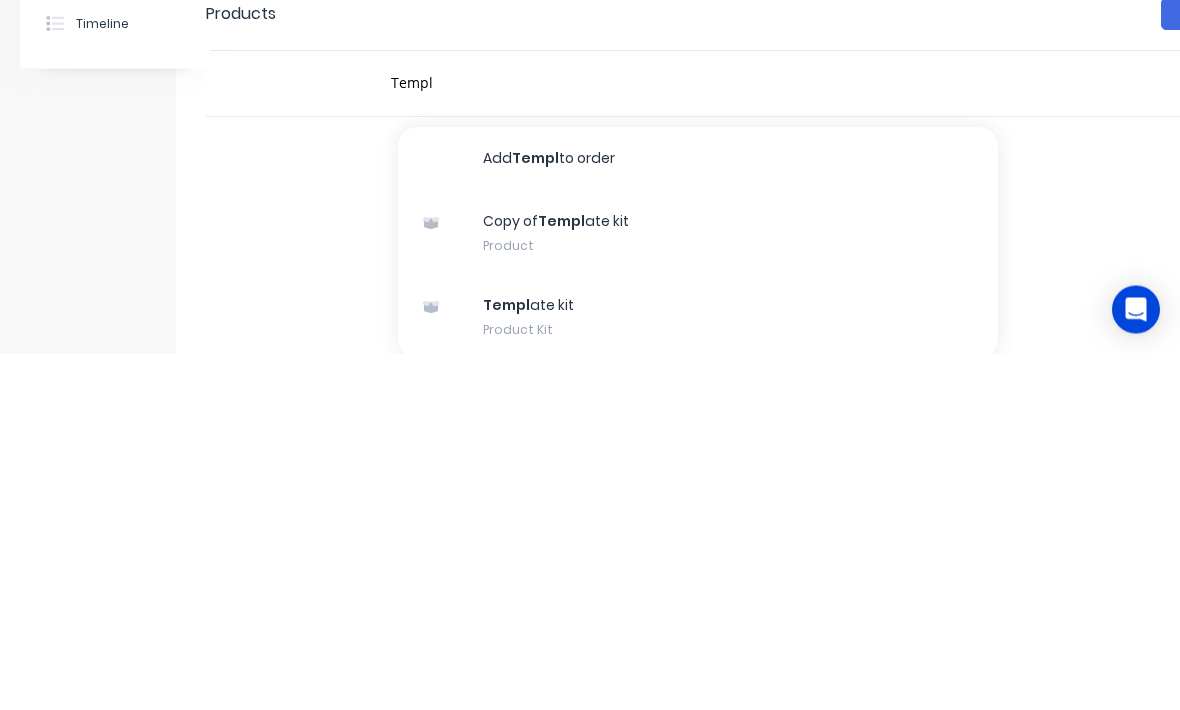 click on "Templ ate kit Product Kit" at bounding box center [698, 674] 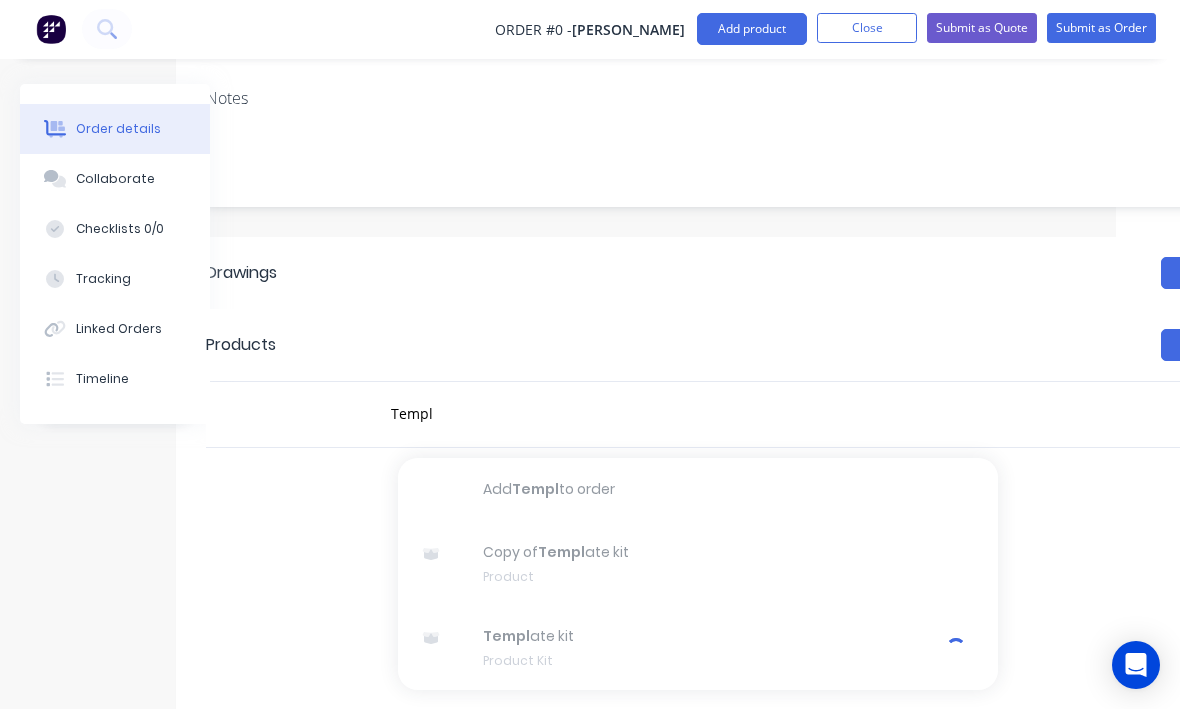 type 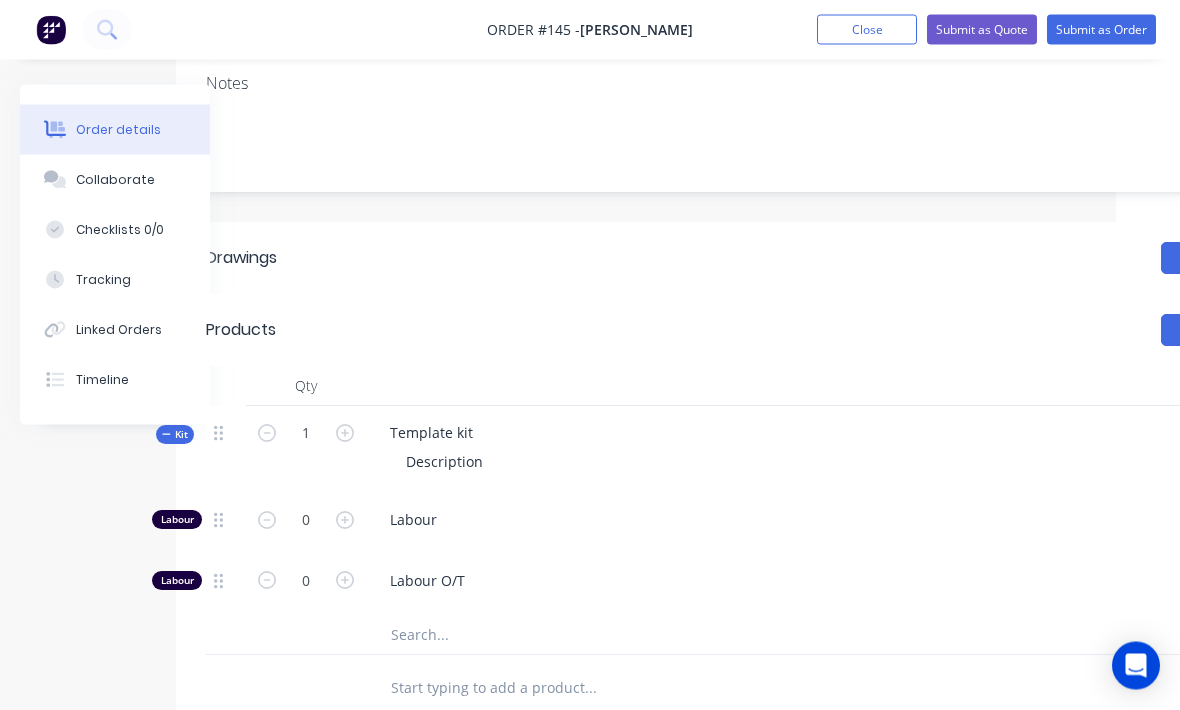scroll, scrollTop: 388, scrollLeft: 64, axis: both 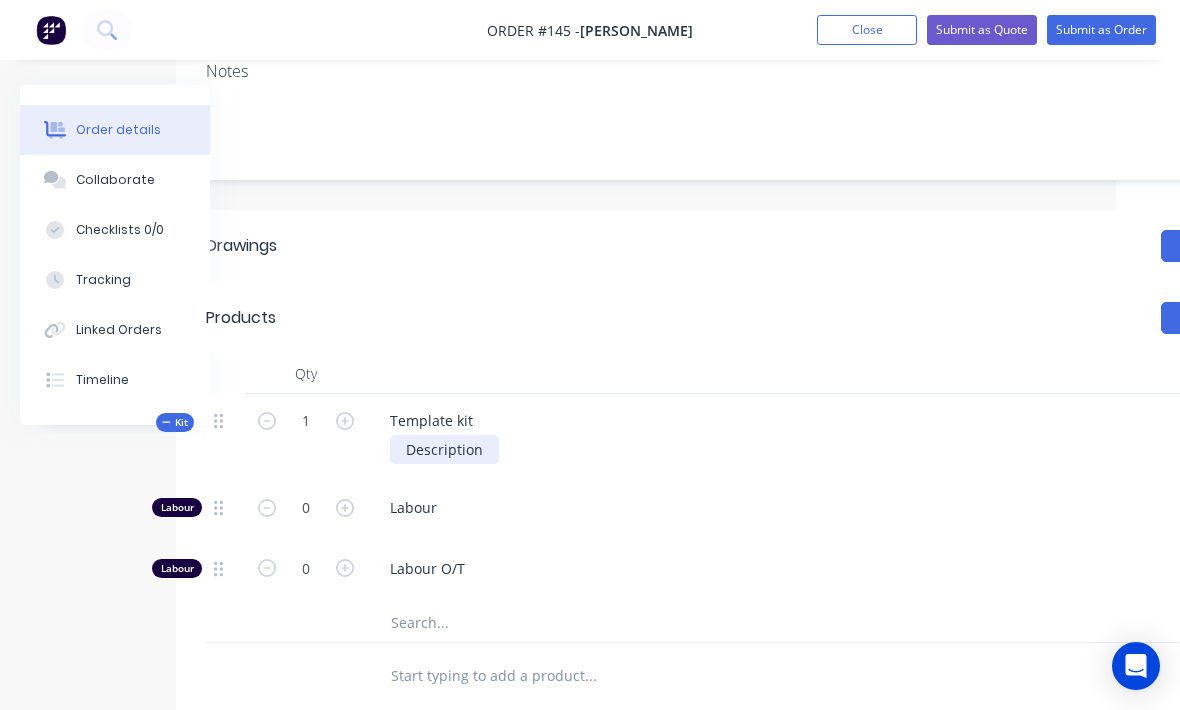 click on "Description" at bounding box center [444, 449] 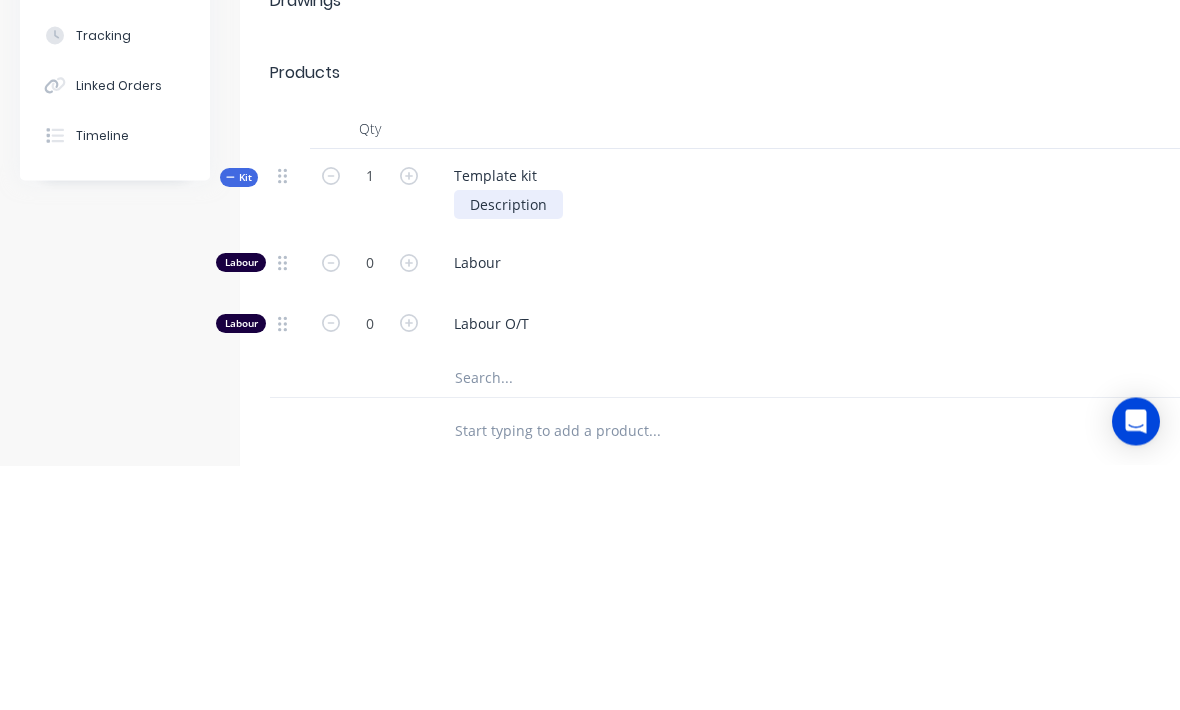 type 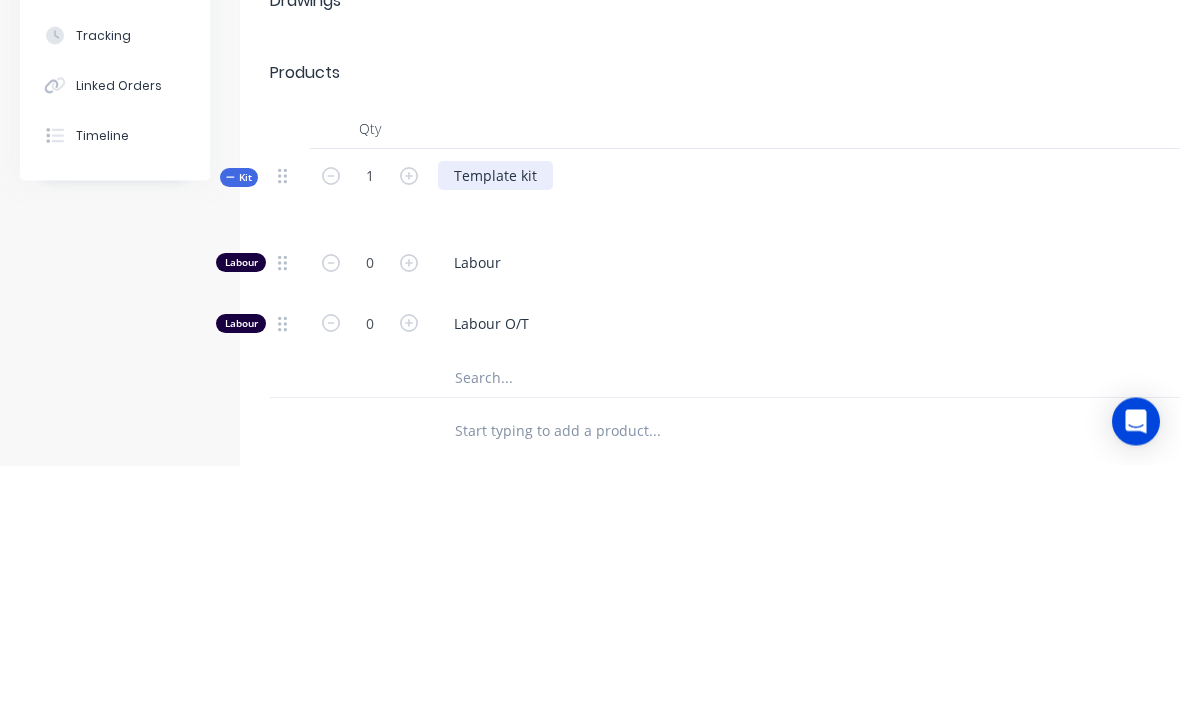 click on "Template kit" at bounding box center [495, 420] 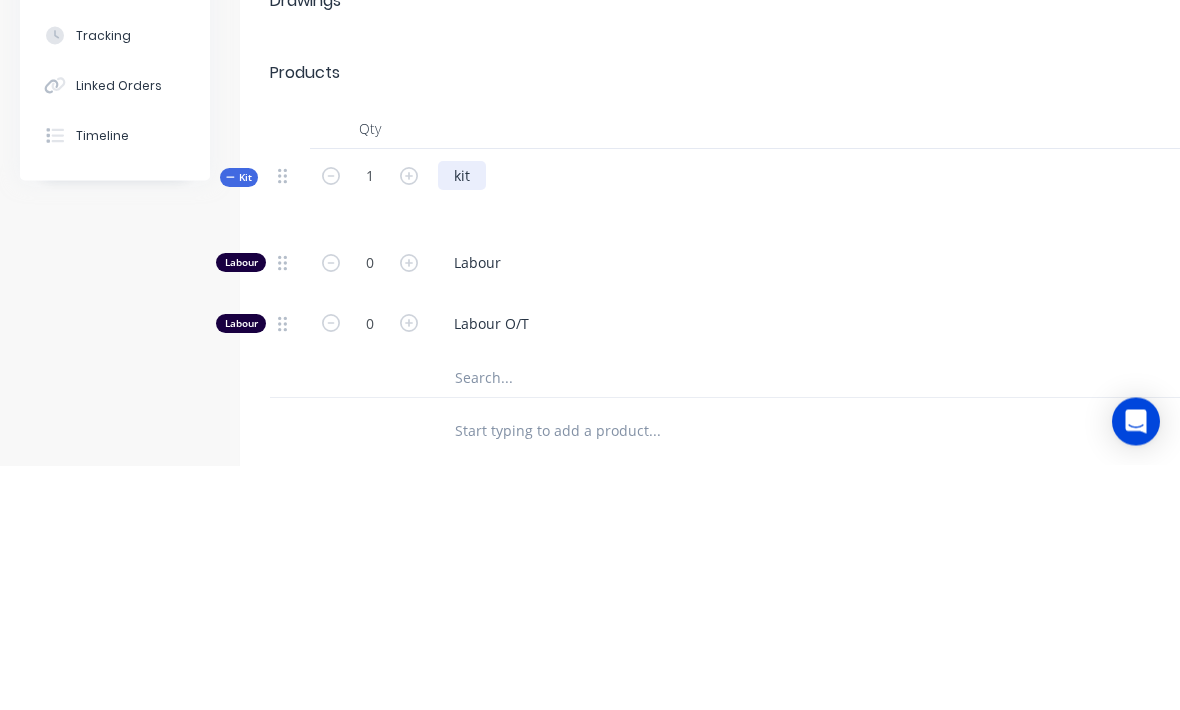 click on "kit" at bounding box center [462, 420] 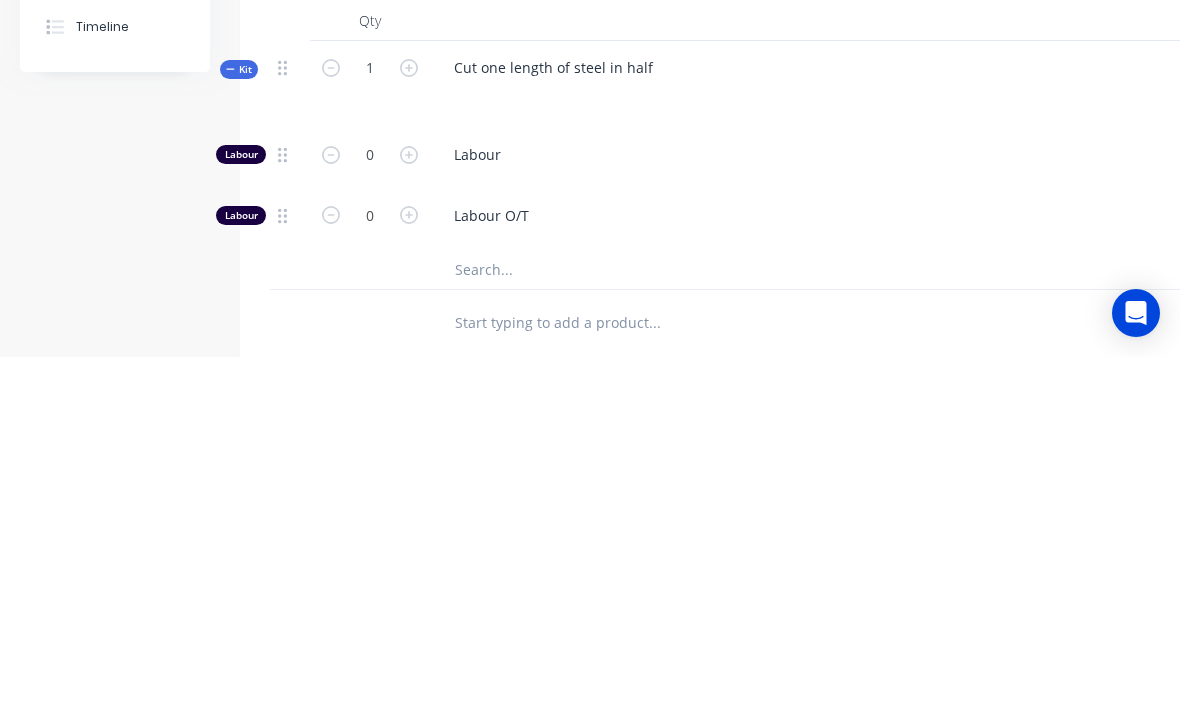 click at bounding box center [654, 675] 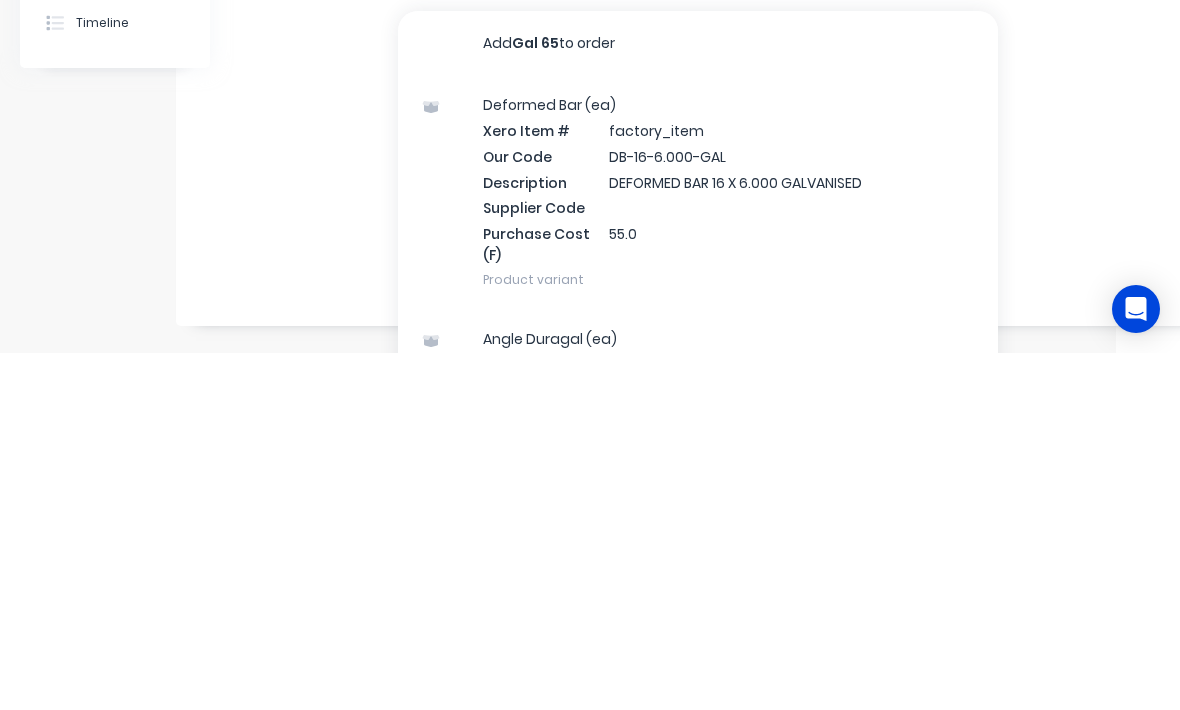 scroll, scrollTop: 740, scrollLeft: 64, axis: both 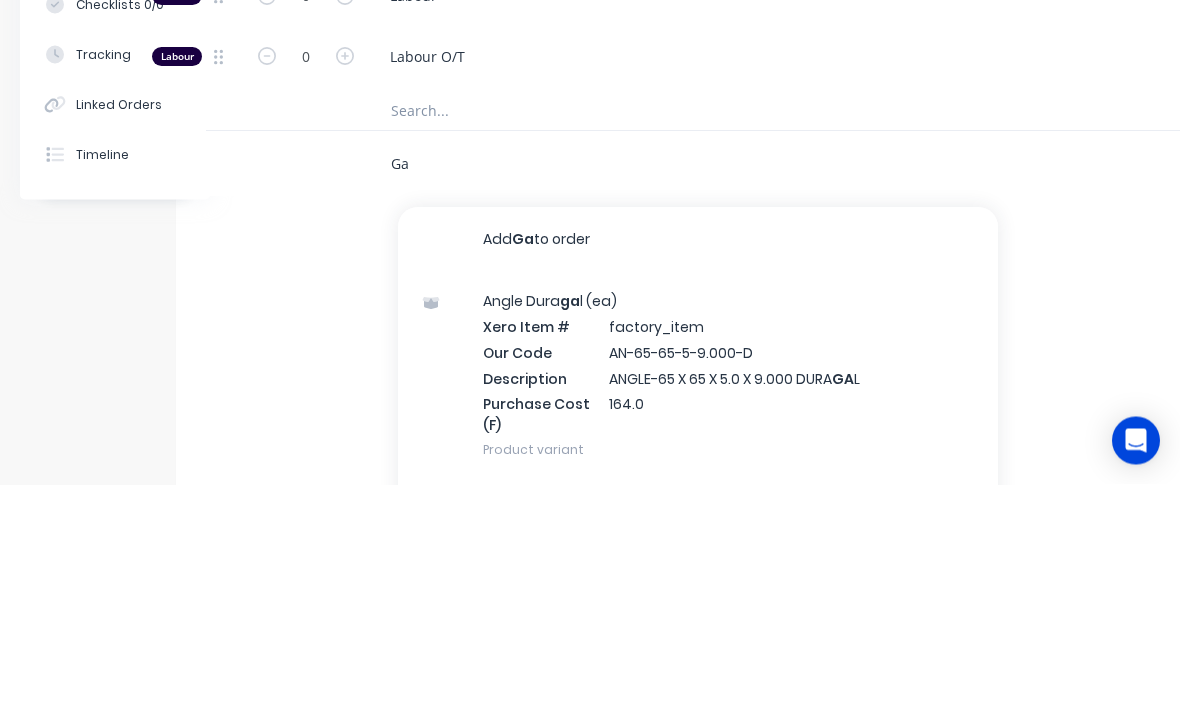 type on "G" 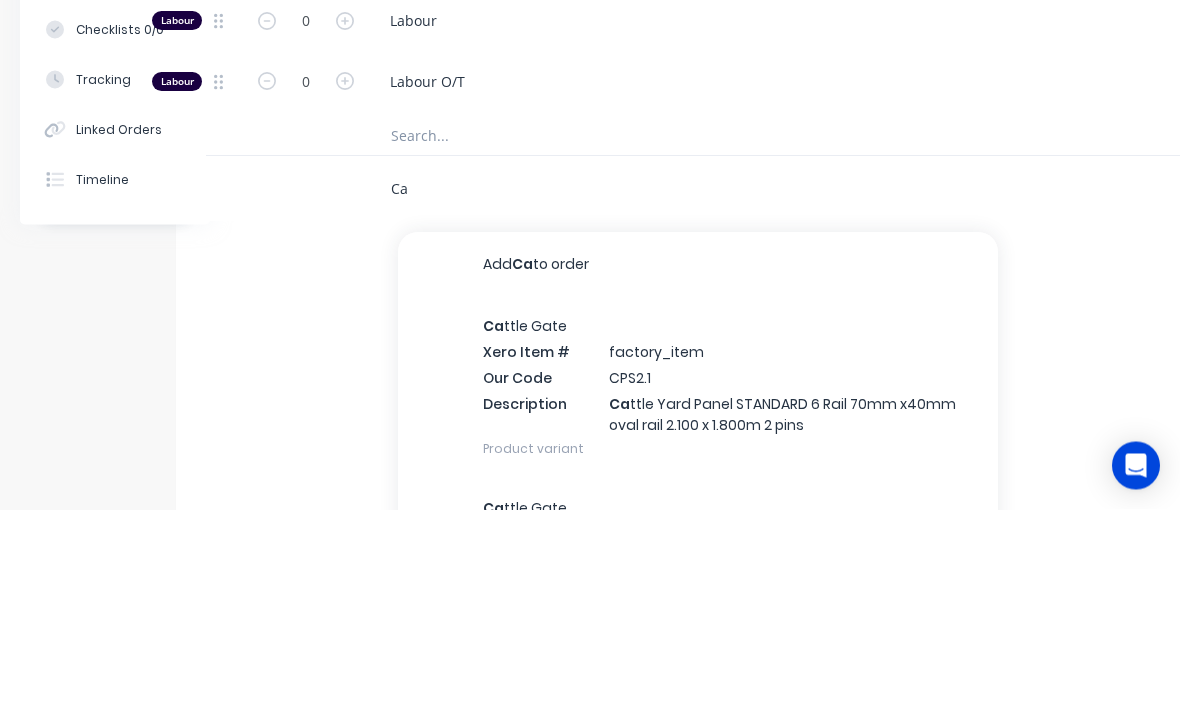 type on "C" 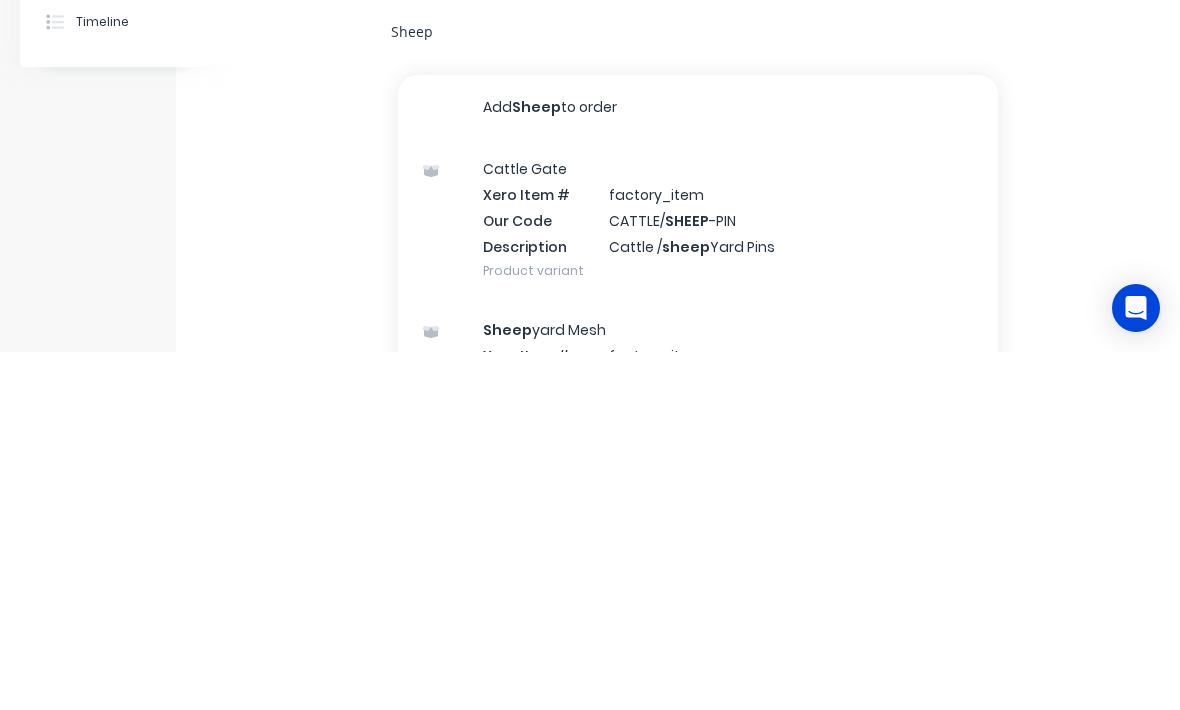 scroll, scrollTop: 0, scrollLeft: 0, axis: both 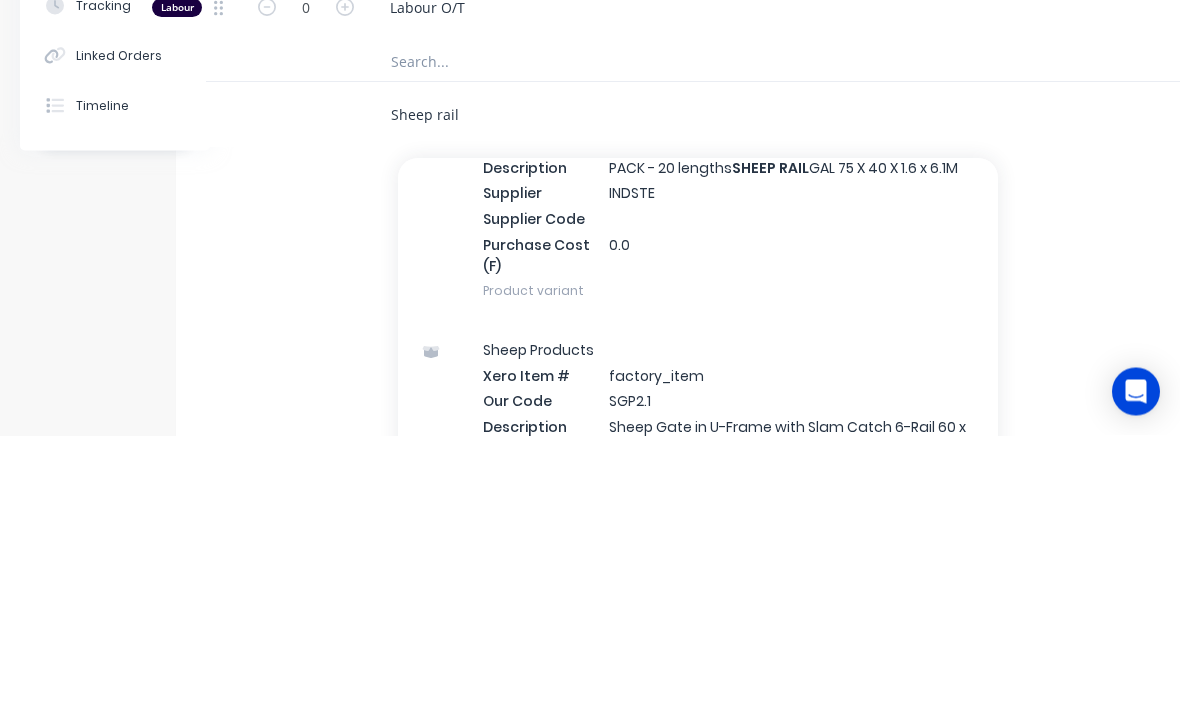 type on "Sheep rail" 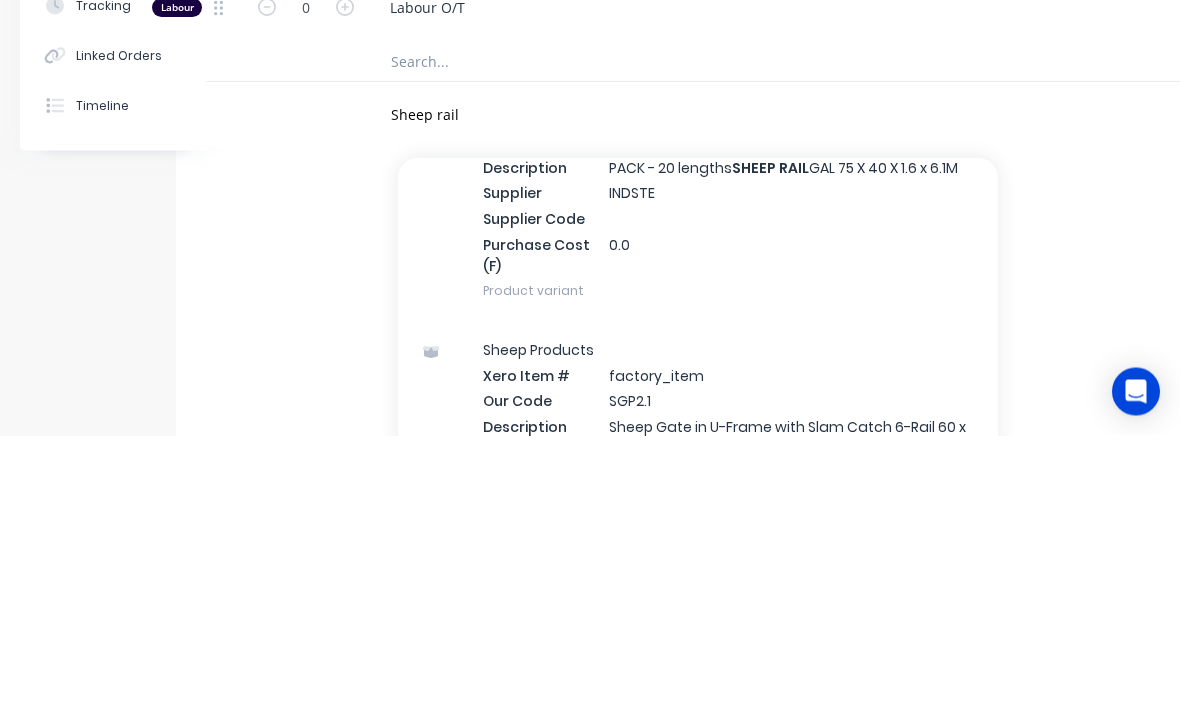 click on "Sheep Products Xero   Item # factory_item Our Code RHG-75-40-2.0-1.000PACK Description PACK - 20 lengths  SHEEP RAIL  GAL 75 X 40 X 1.6 x 6.1M Supplier INDSTE Supplier Code Purchase Cost (F) 0.0 Product variant" at bounding box center (698, 465) 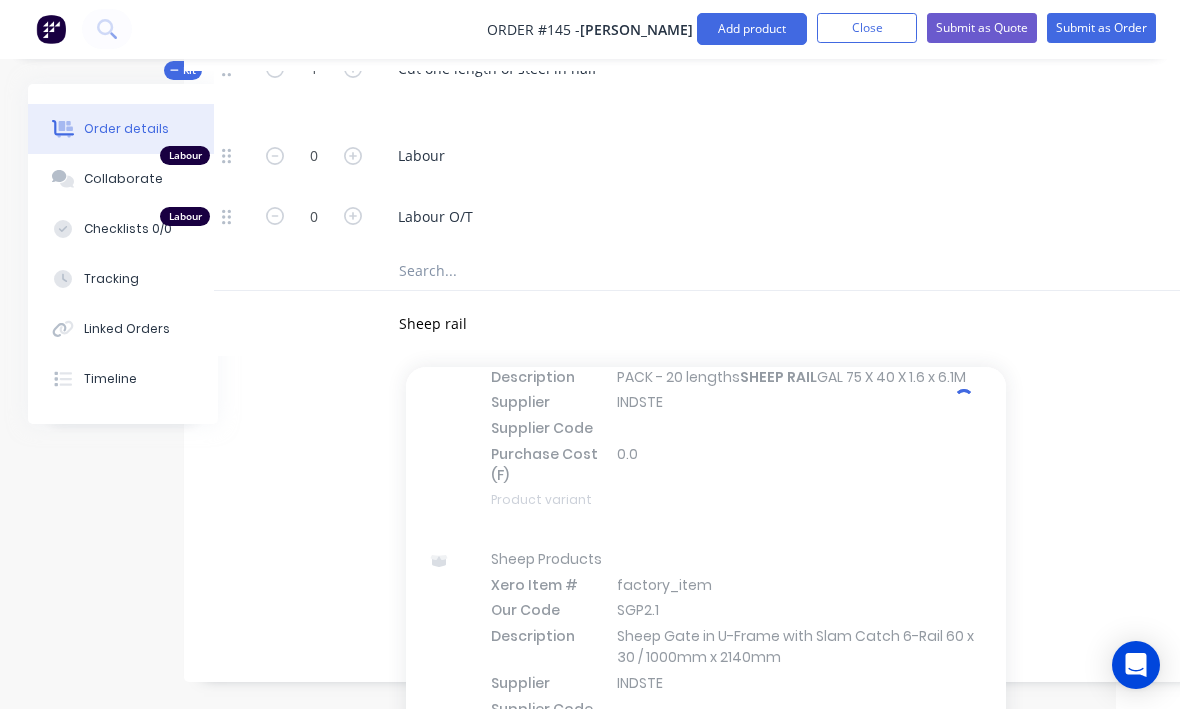 type 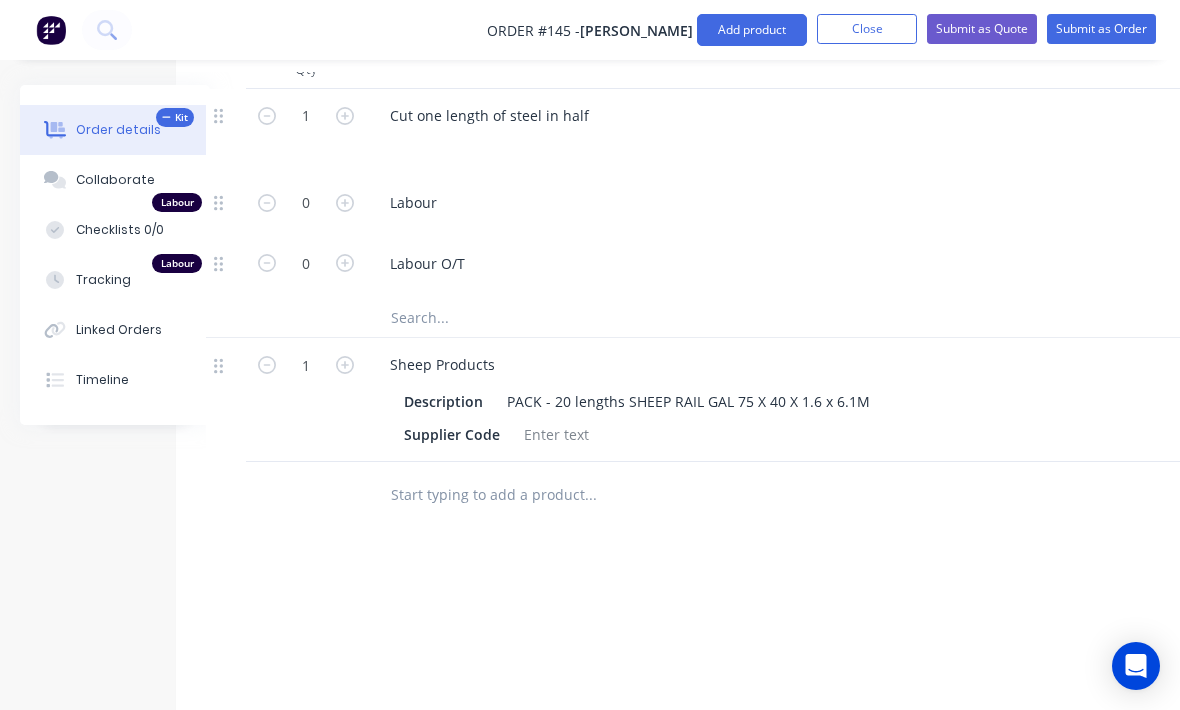 scroll, scrollTop: 699, scrollLeft: 64, axis: both 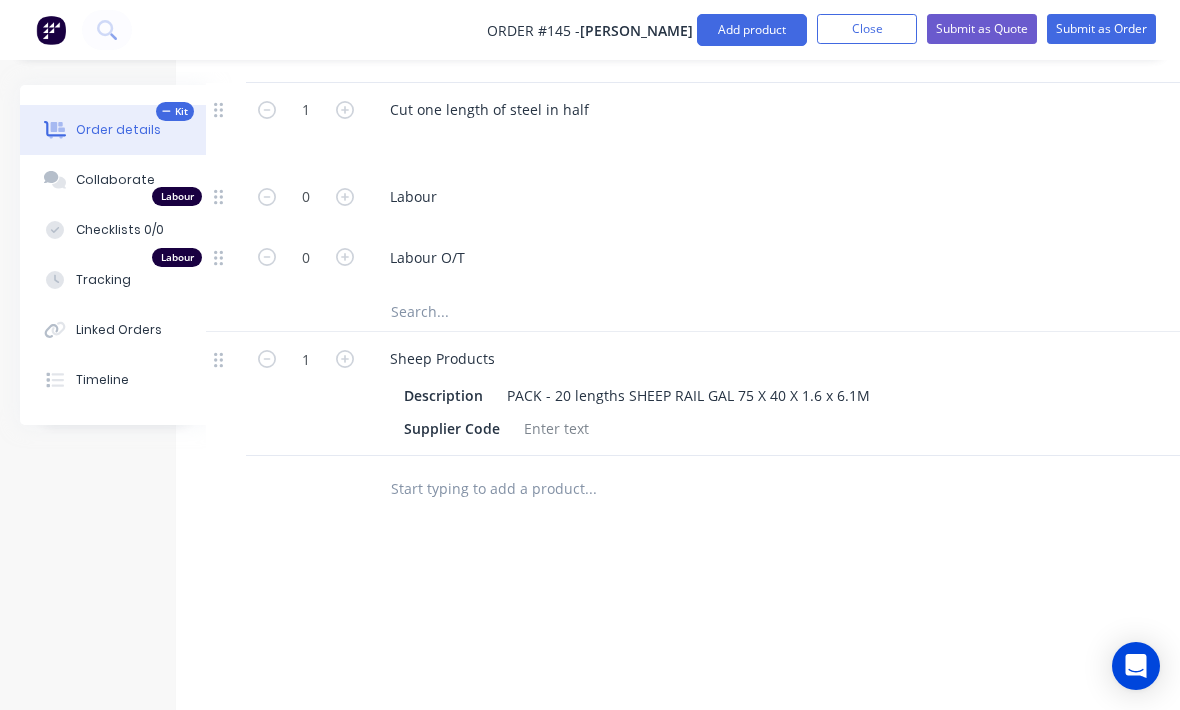 click 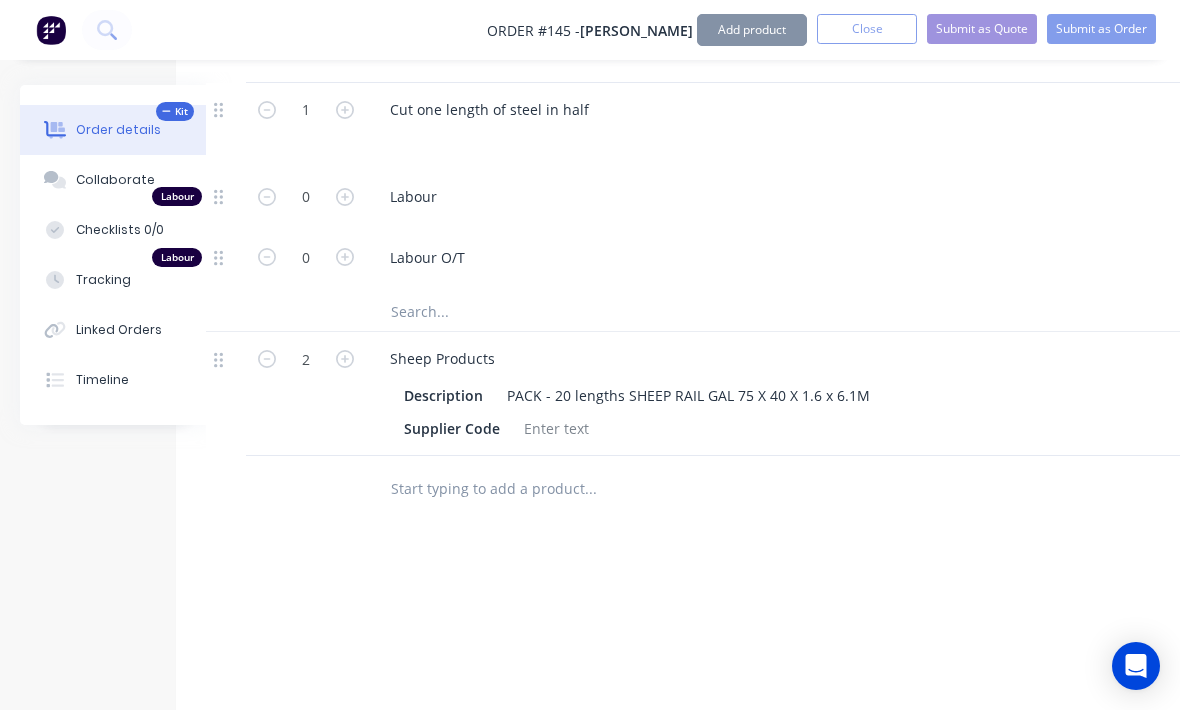 click 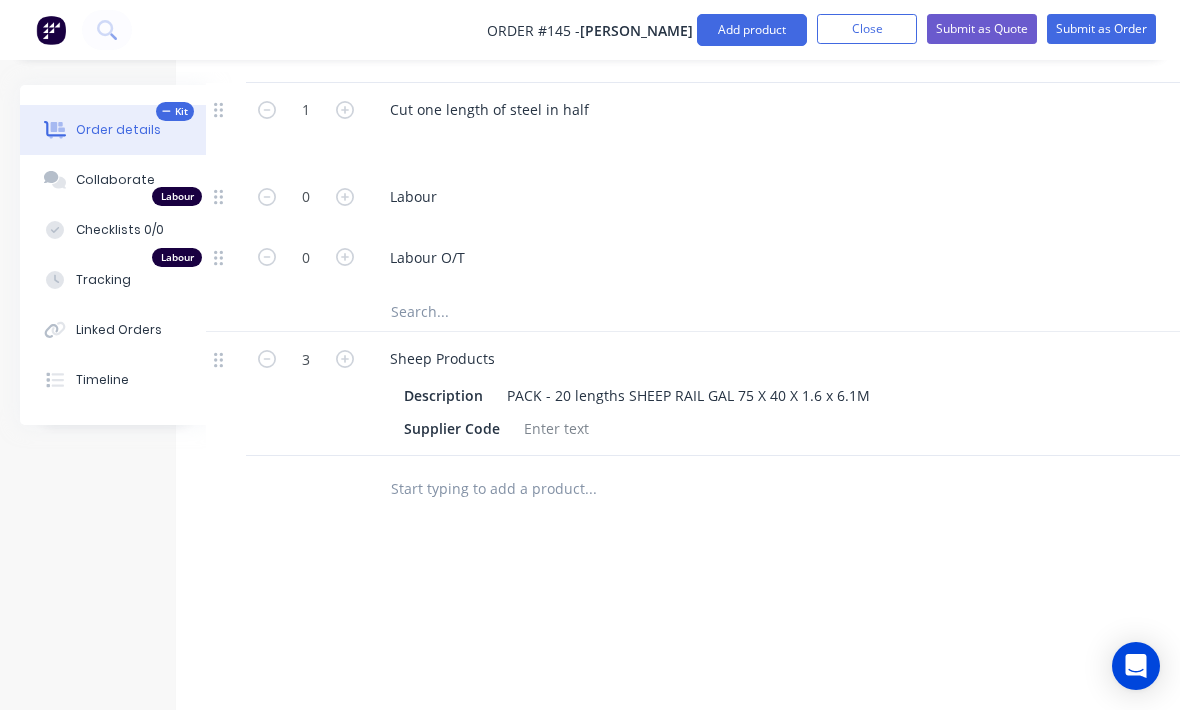 click 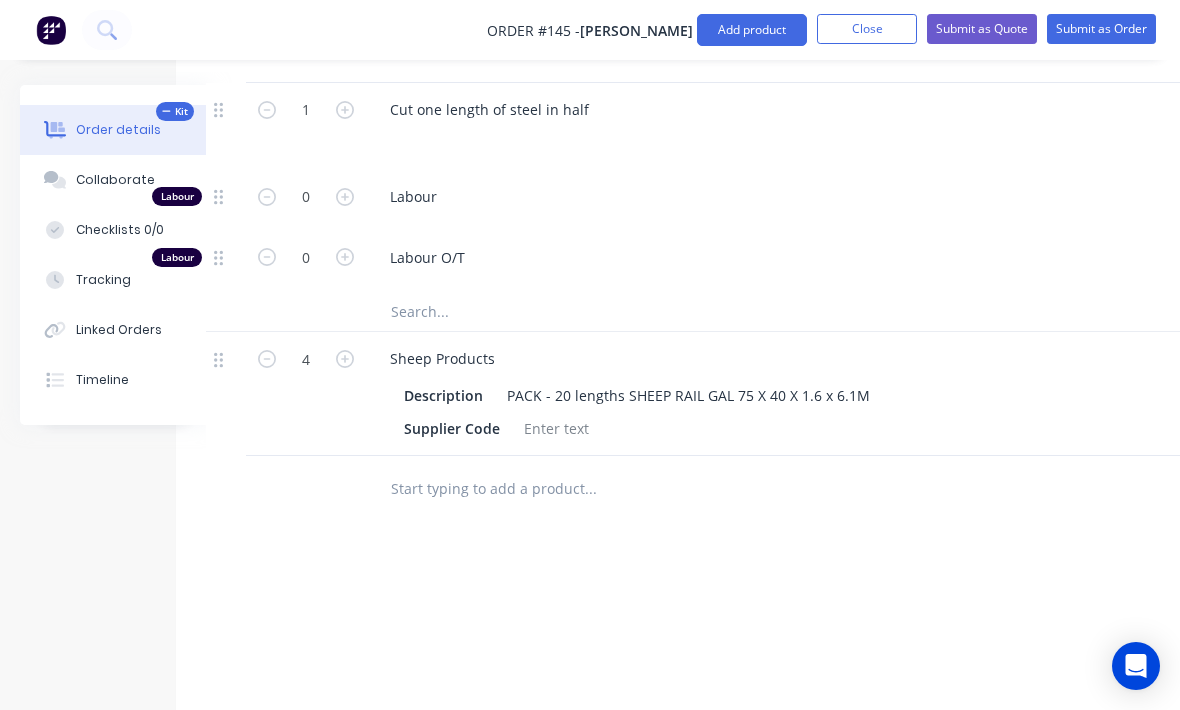 click 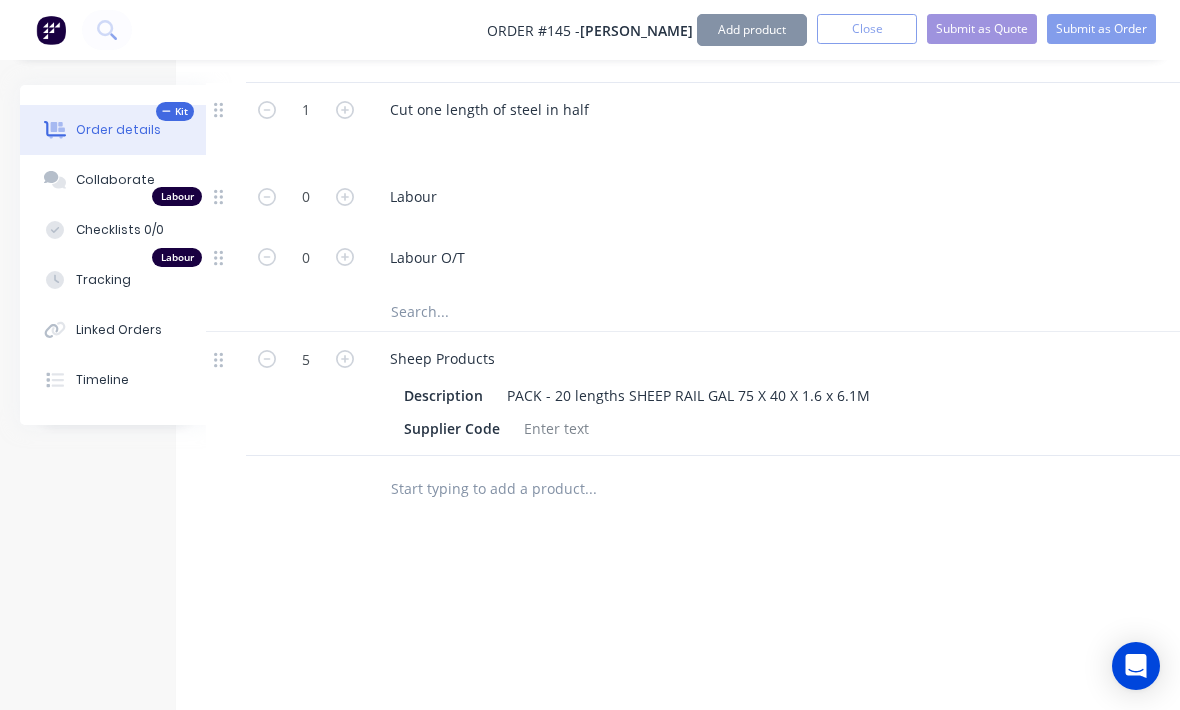 click 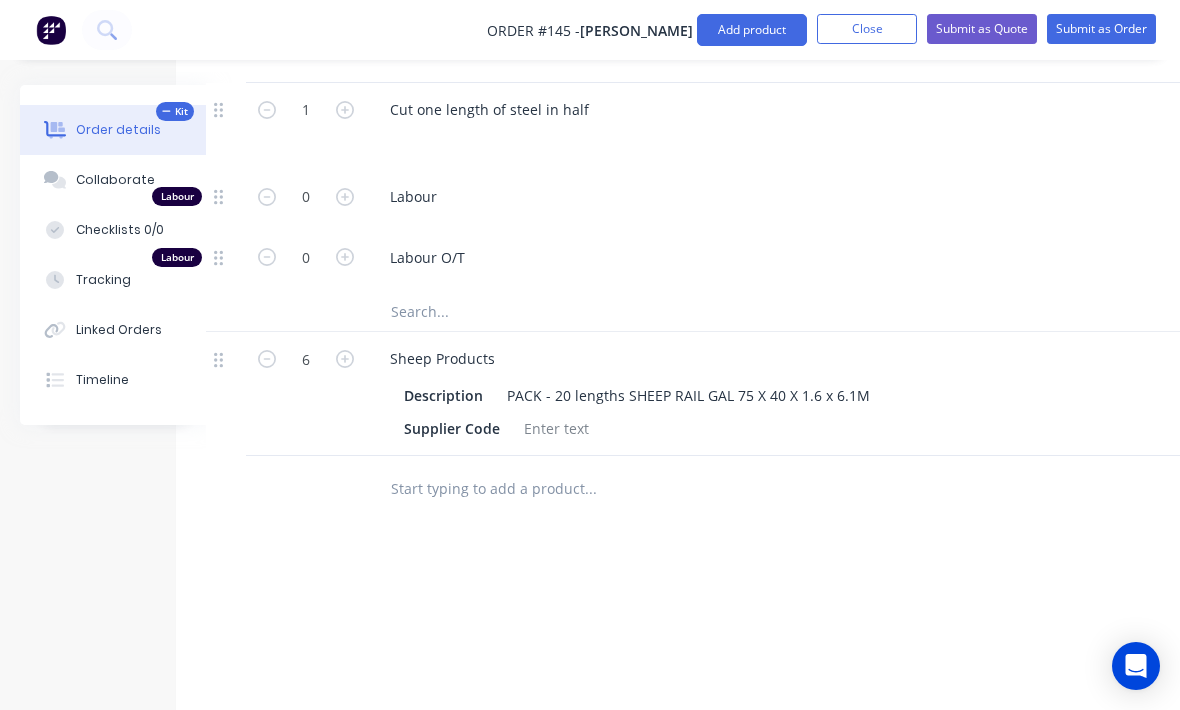 click 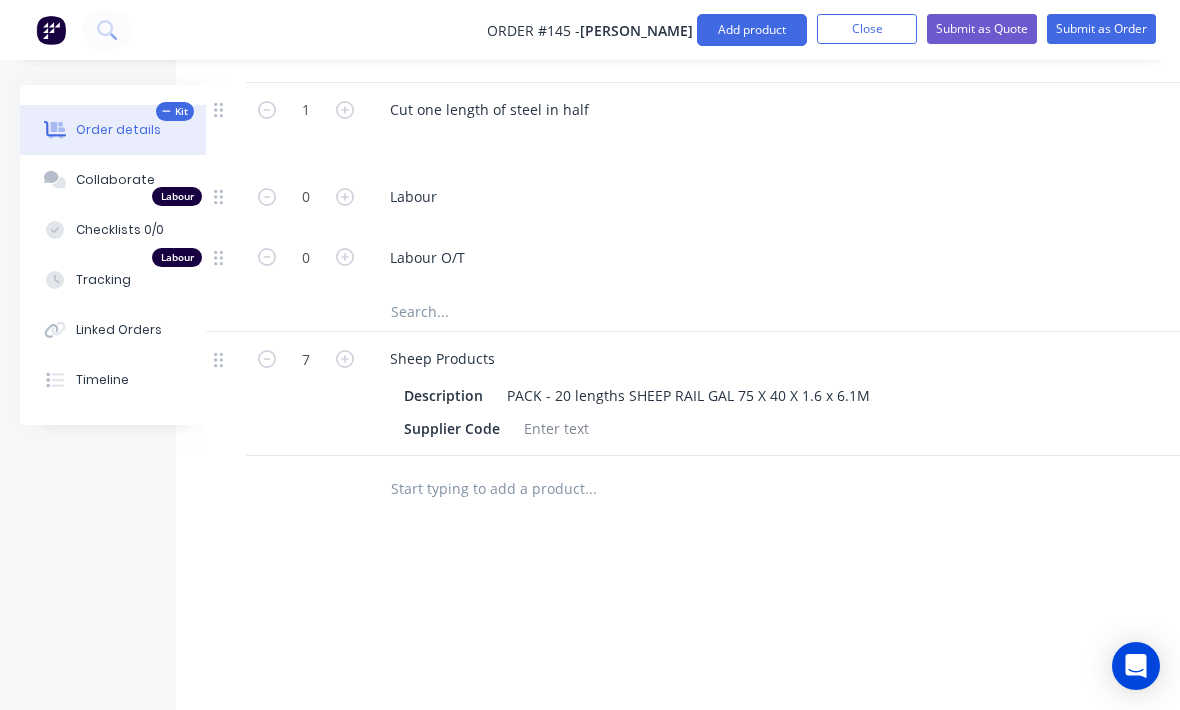 click 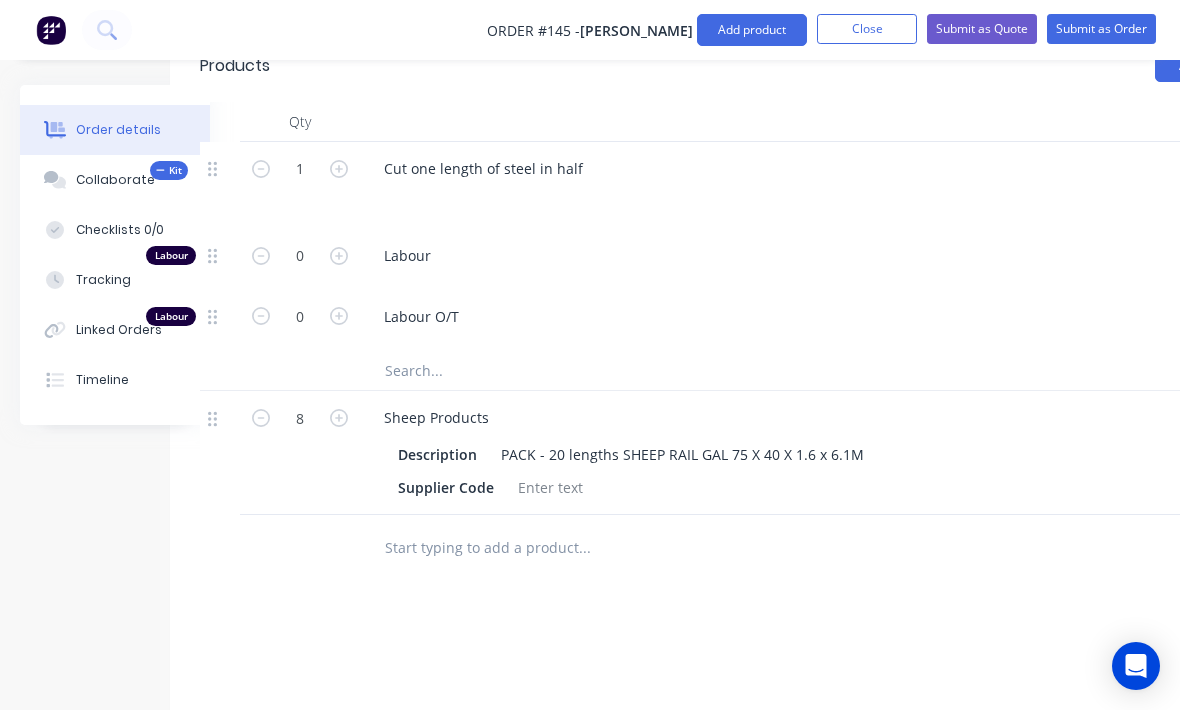 click at bounding box center [584, 547] 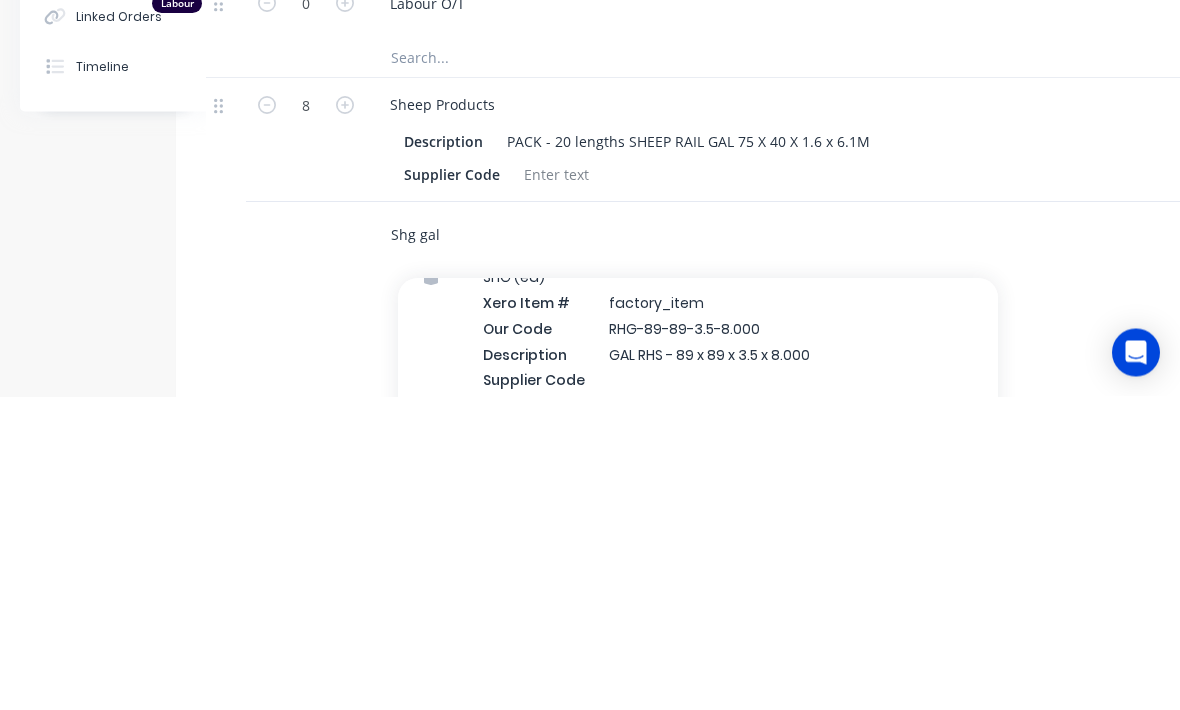 scroll, scrollTop: 96, scrollLeft: 0, axis: vertical 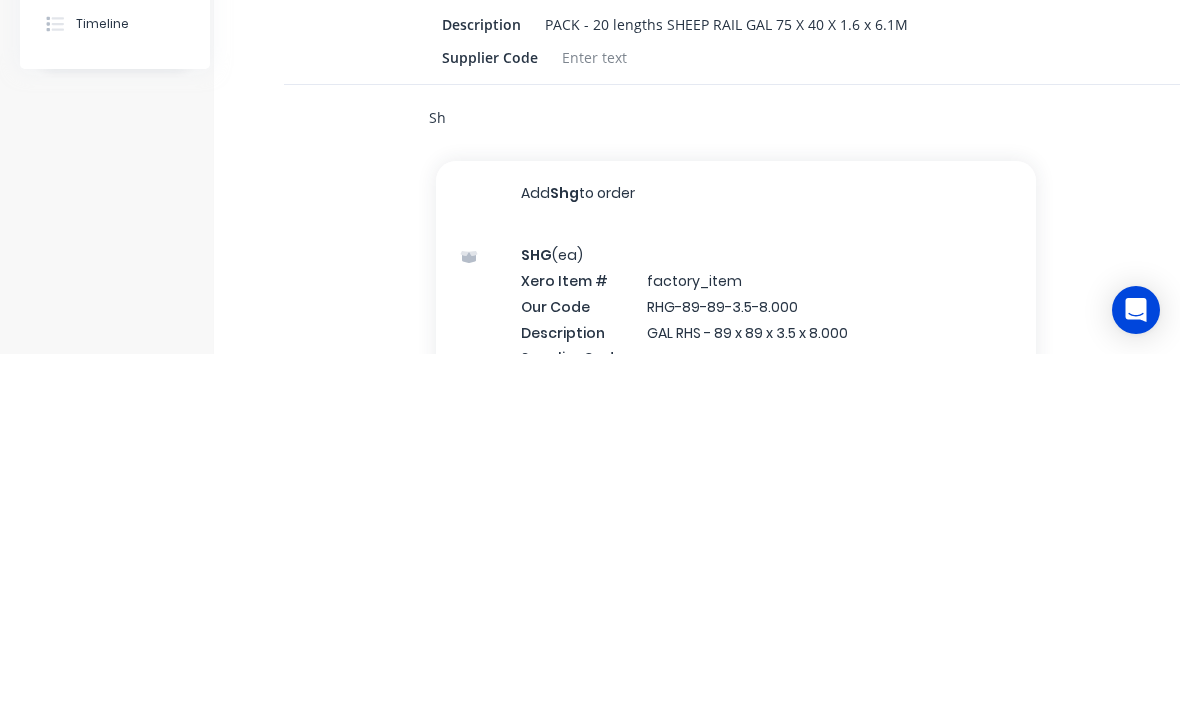 type on "S" 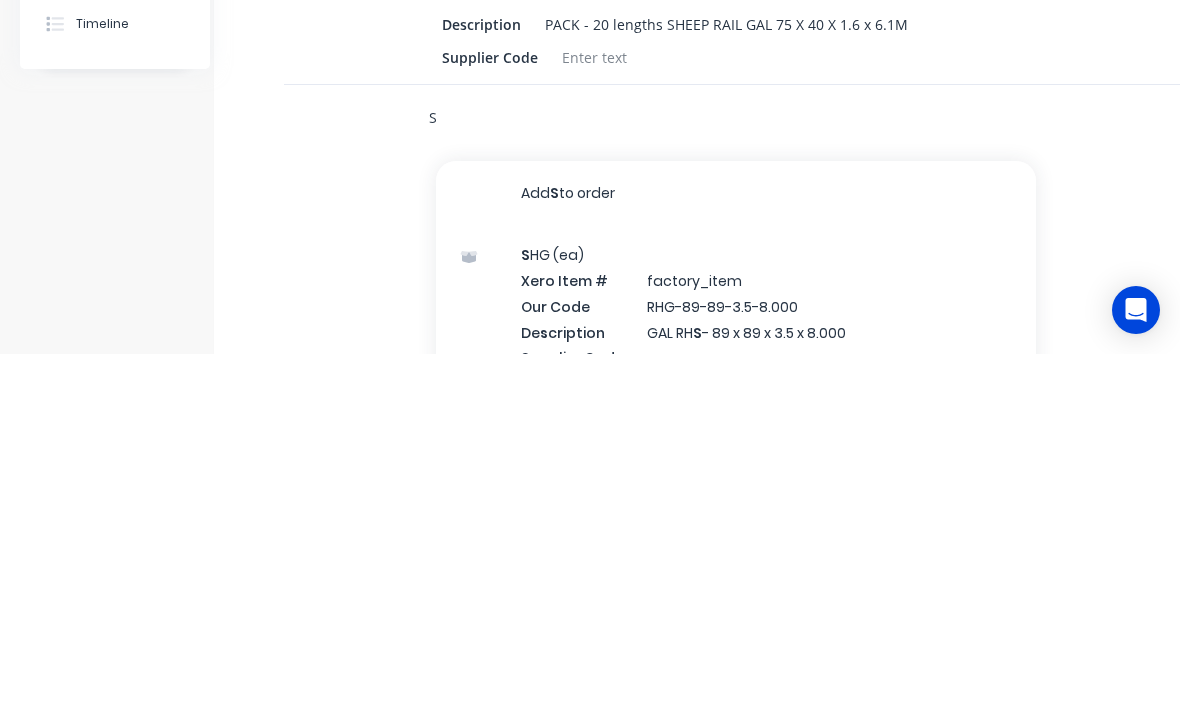scroll, scrollTop: 0, scrollLeft: 0, axis: both 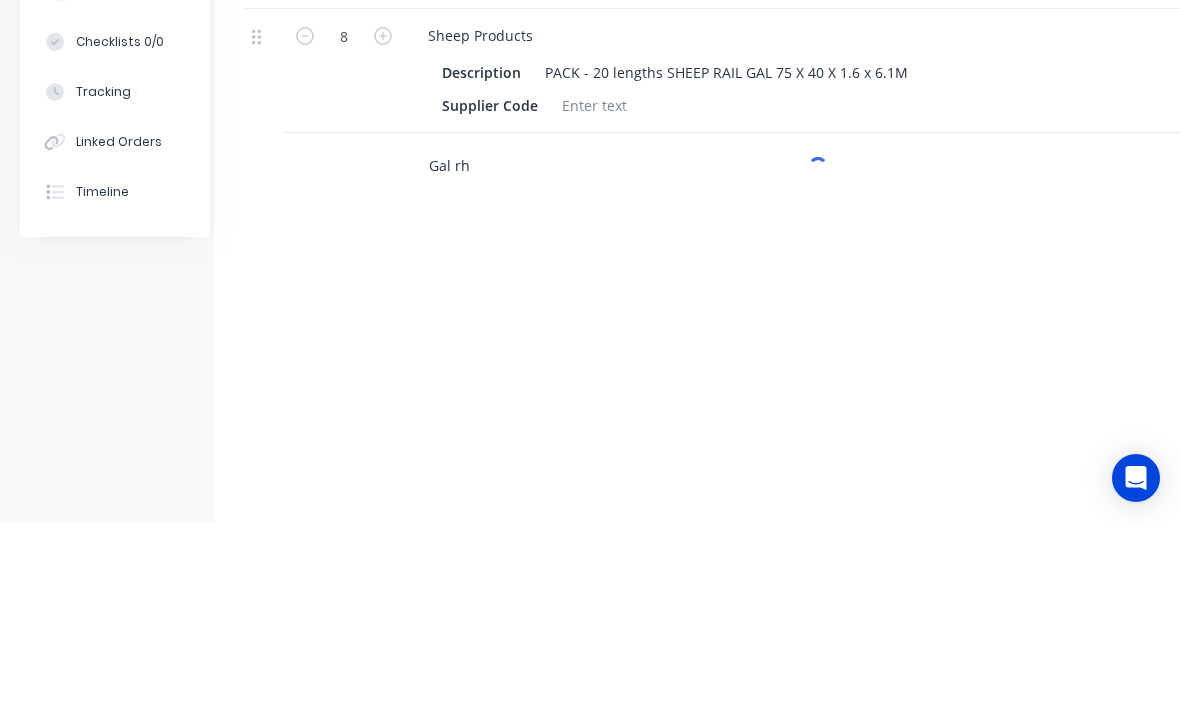 type on "Gal rhg" 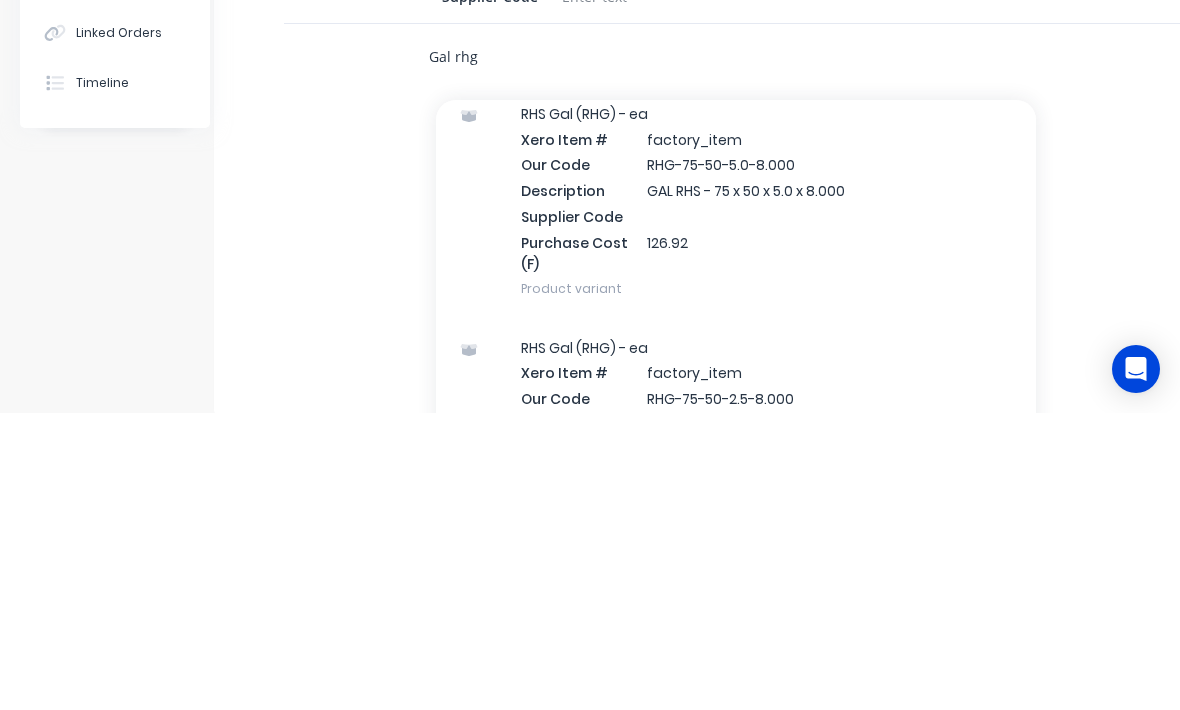 scroll, scrollTop: 1498, scrollLeft: 0, axis: vertical 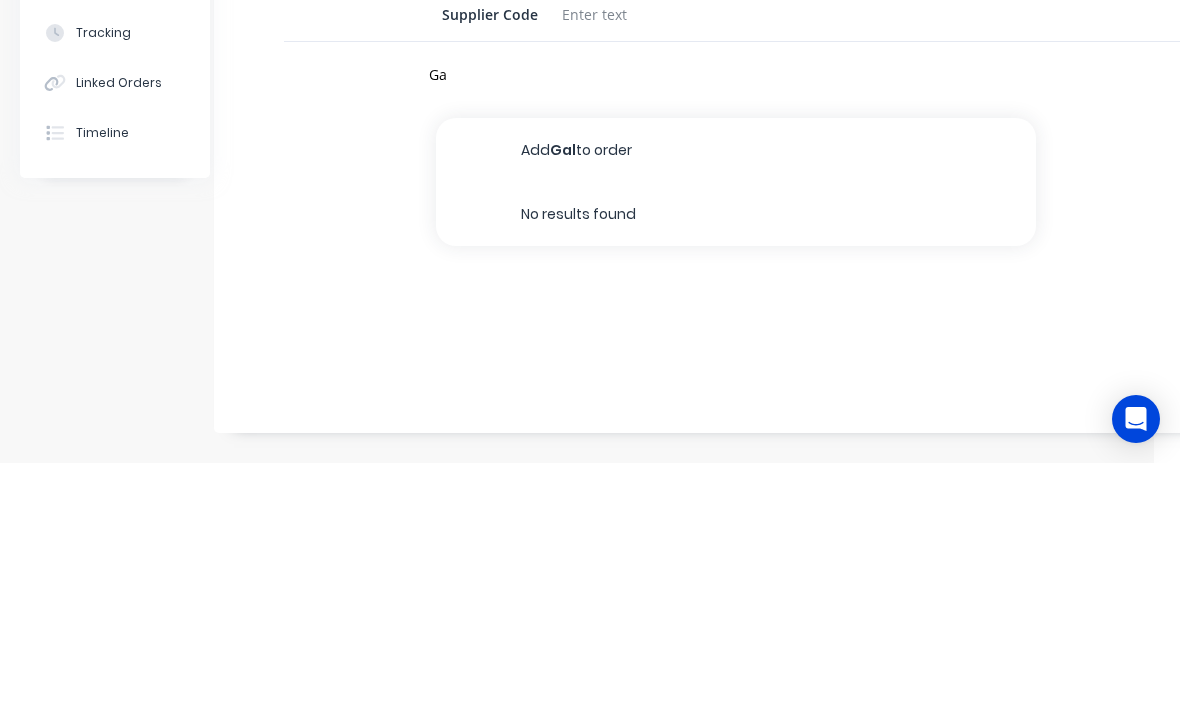 type on "G" 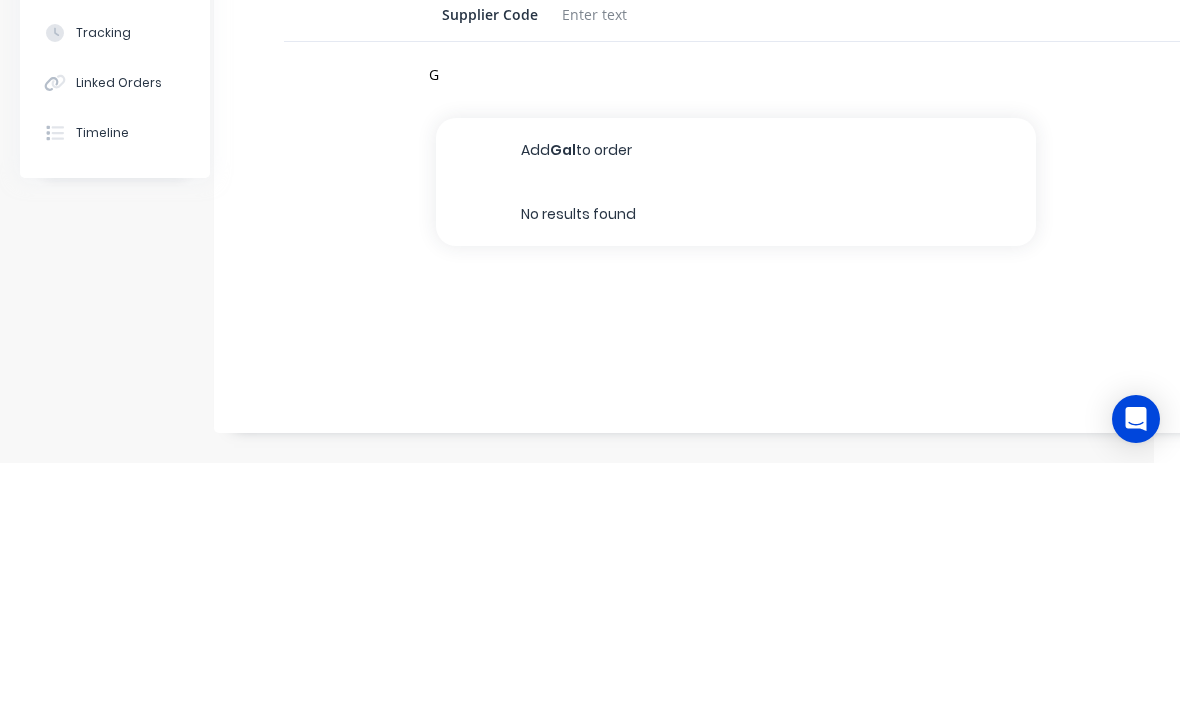 type 